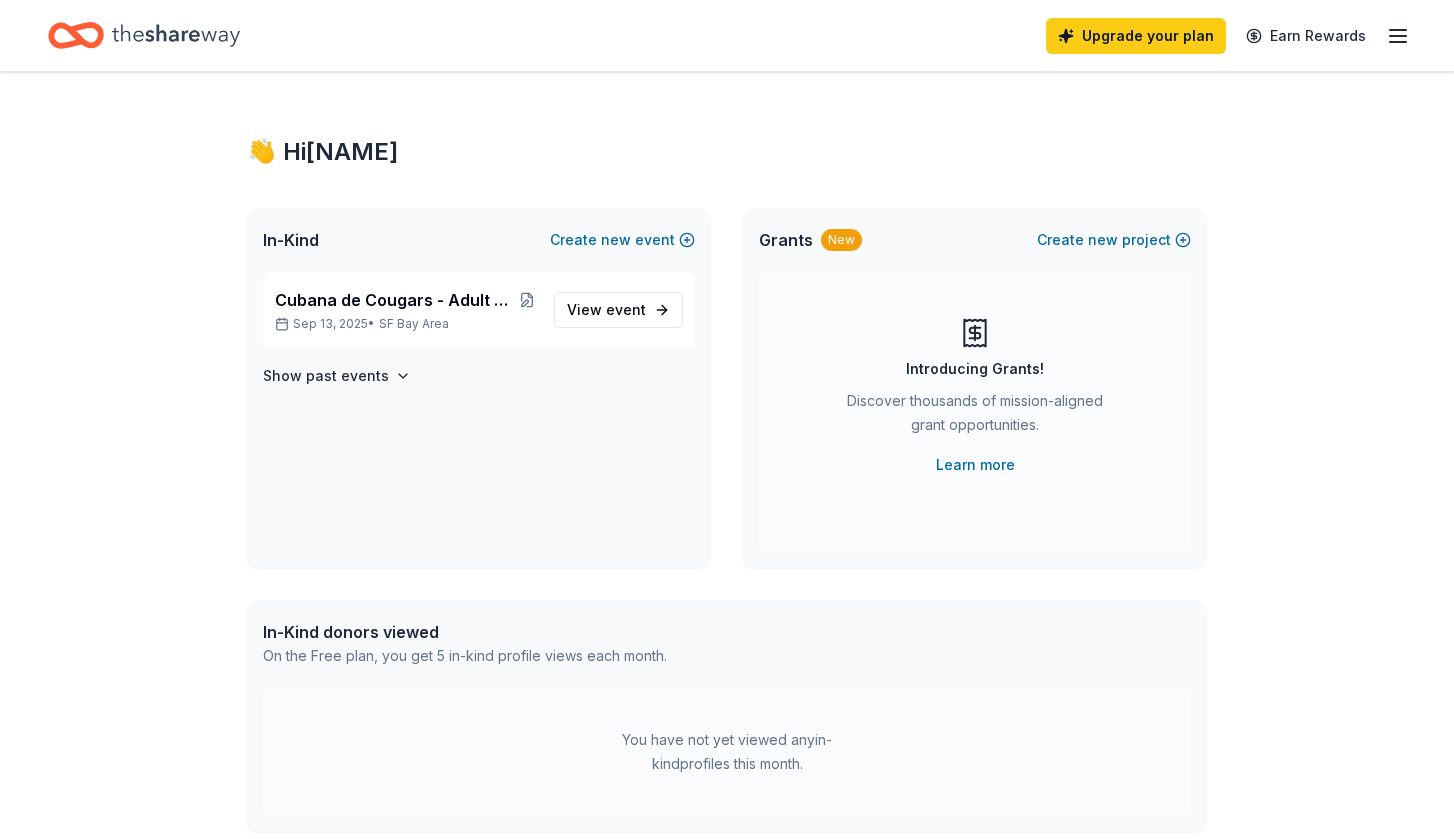 scroll, scrollTop: 0, scrollLeft: 0, axis: both 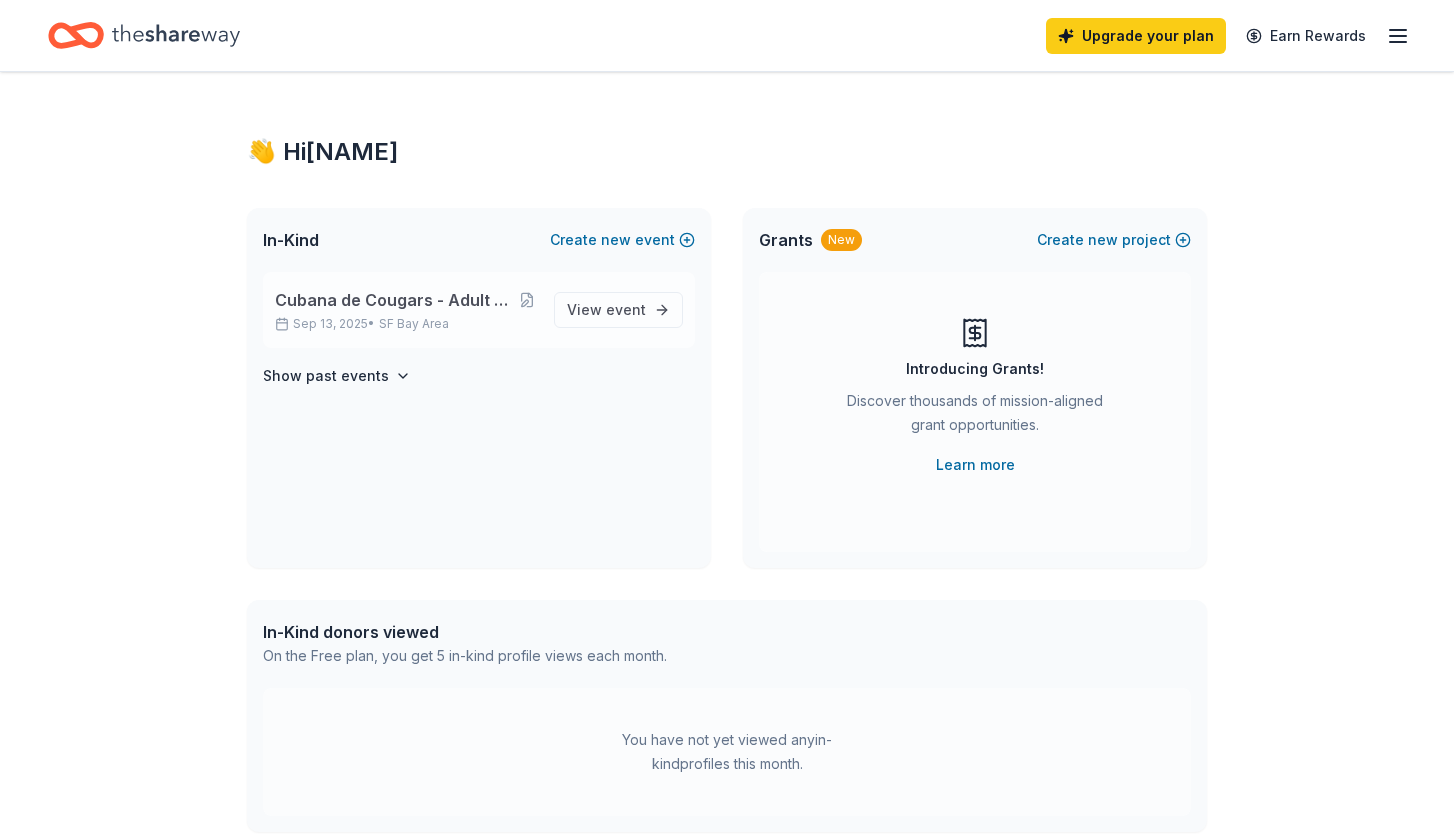 click on "Cubana de Cougars - Adult only Silent Auction Fundraiser" at bounding box center [396, 300] 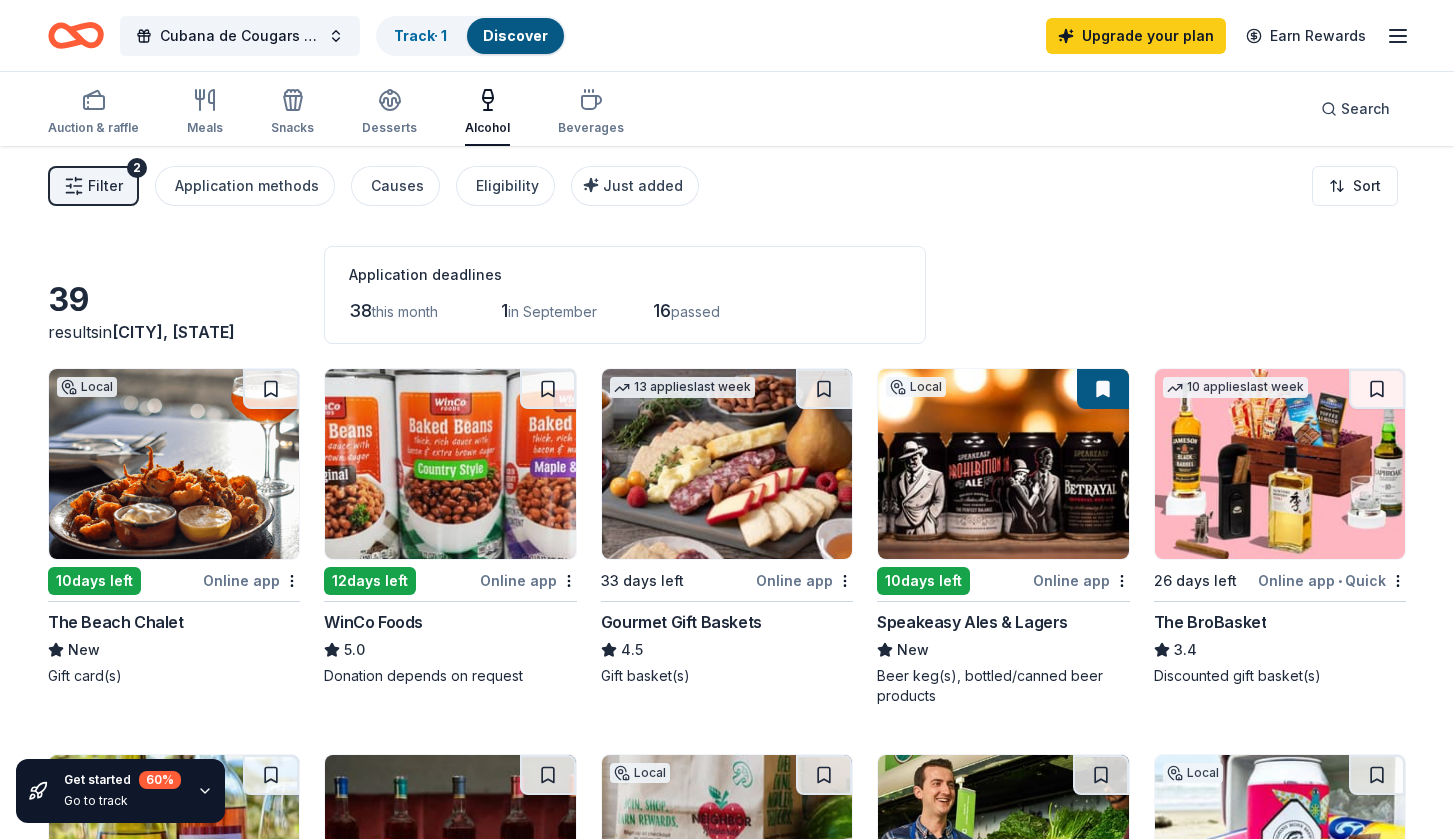 scroll, scrollTop: 0, scrollLeft: 0, axis: both 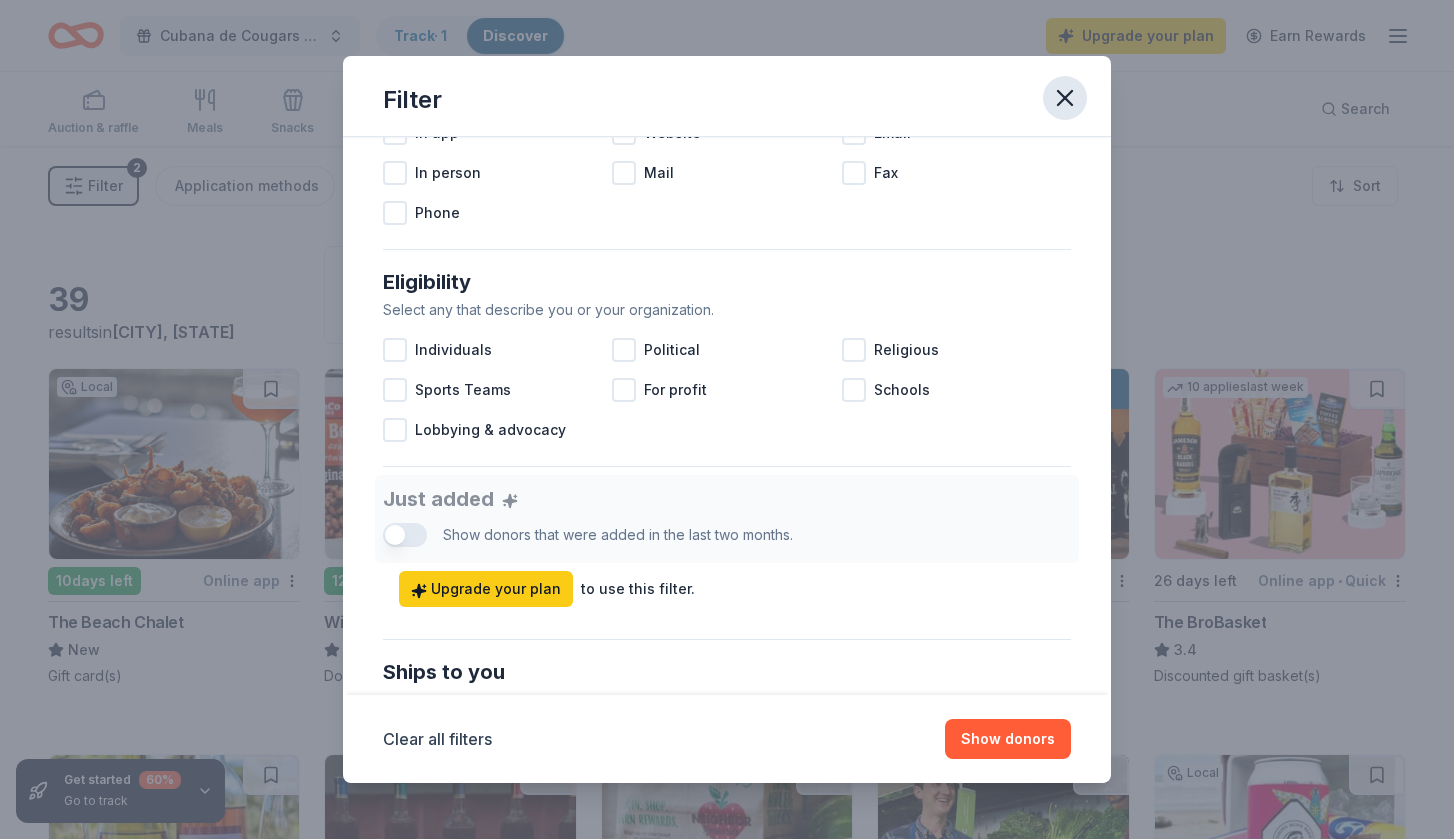 click 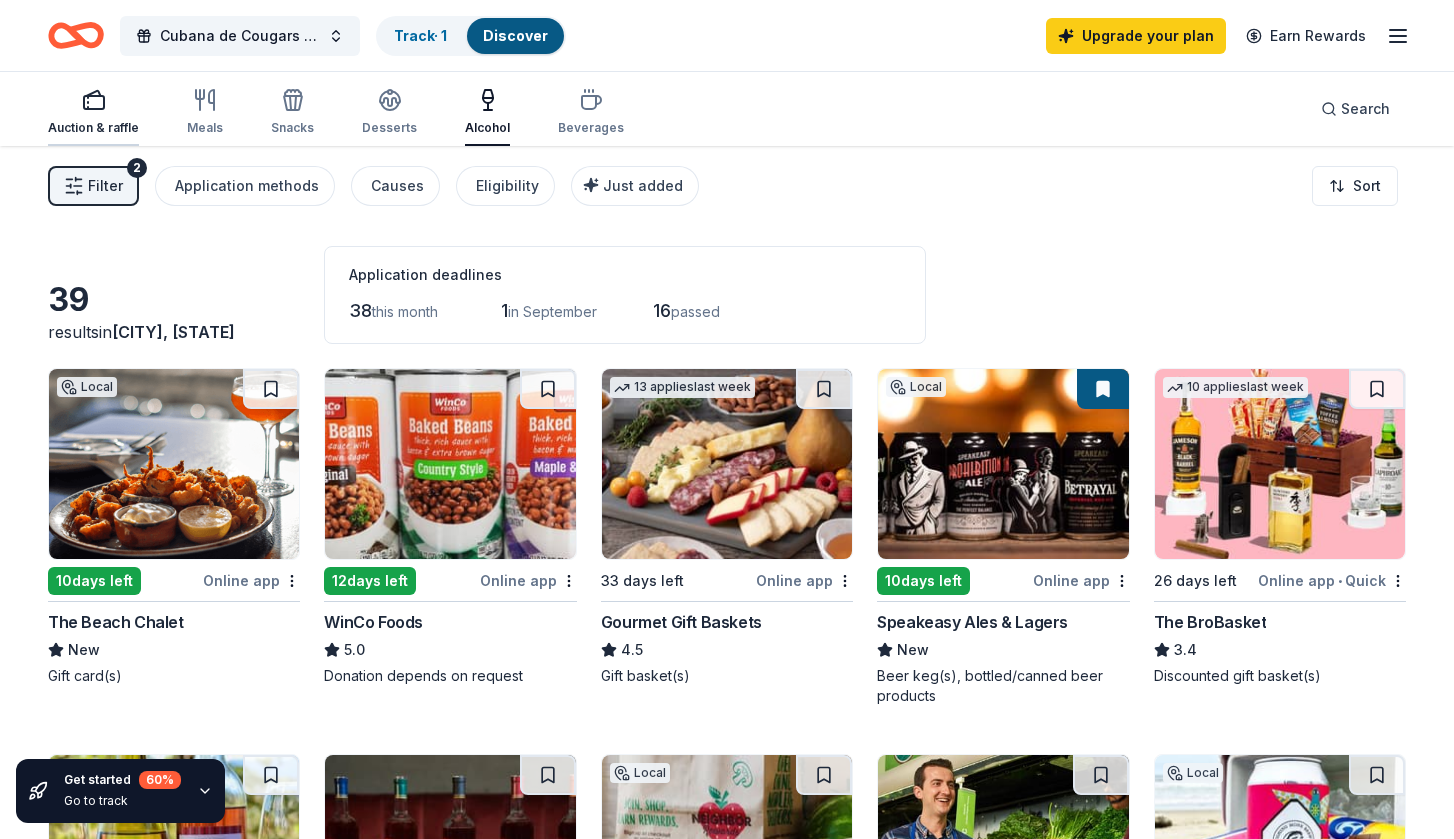 click 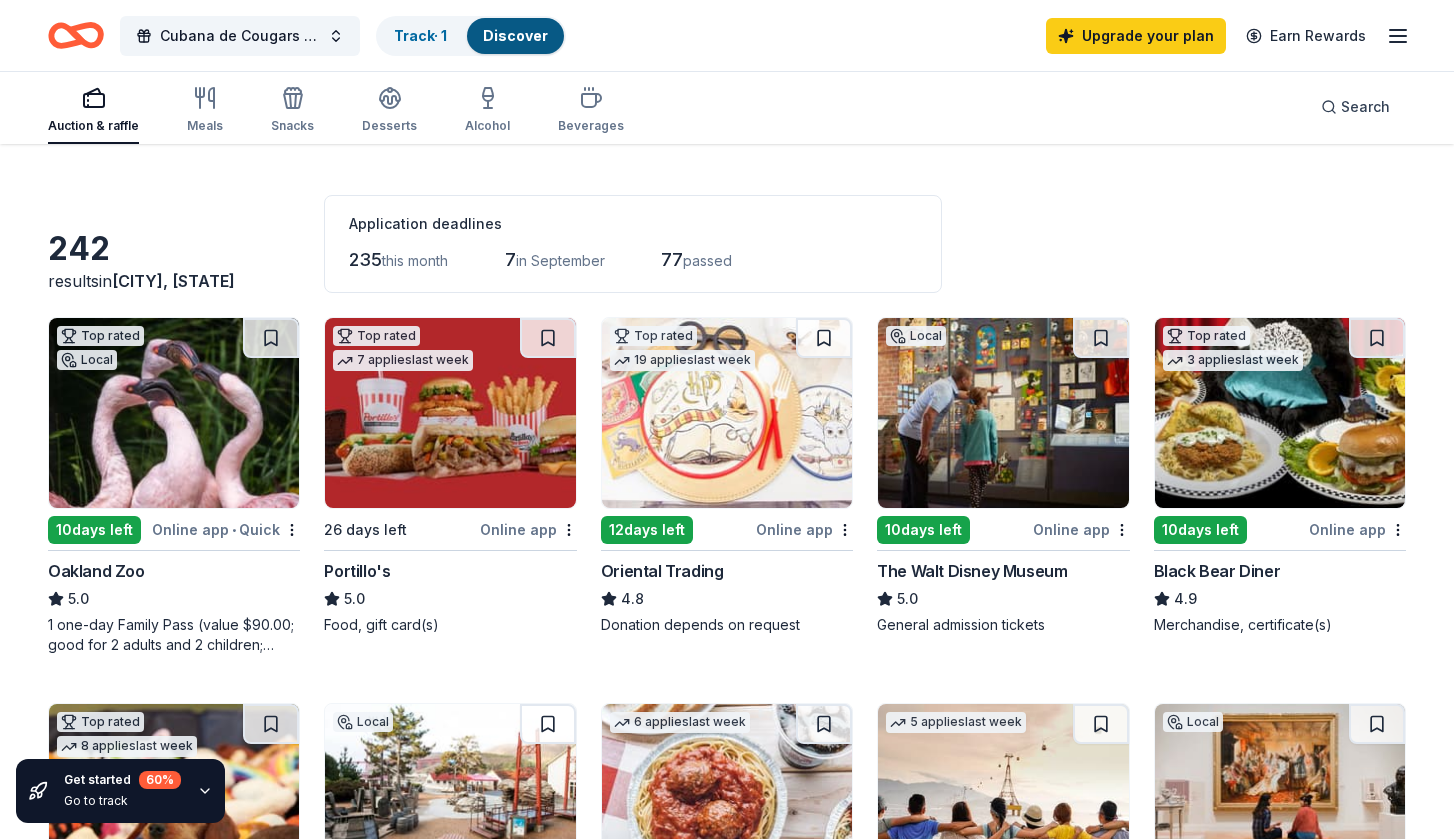 scroll, scrollTop: 55, scrollLeft: 0, axis: vertical 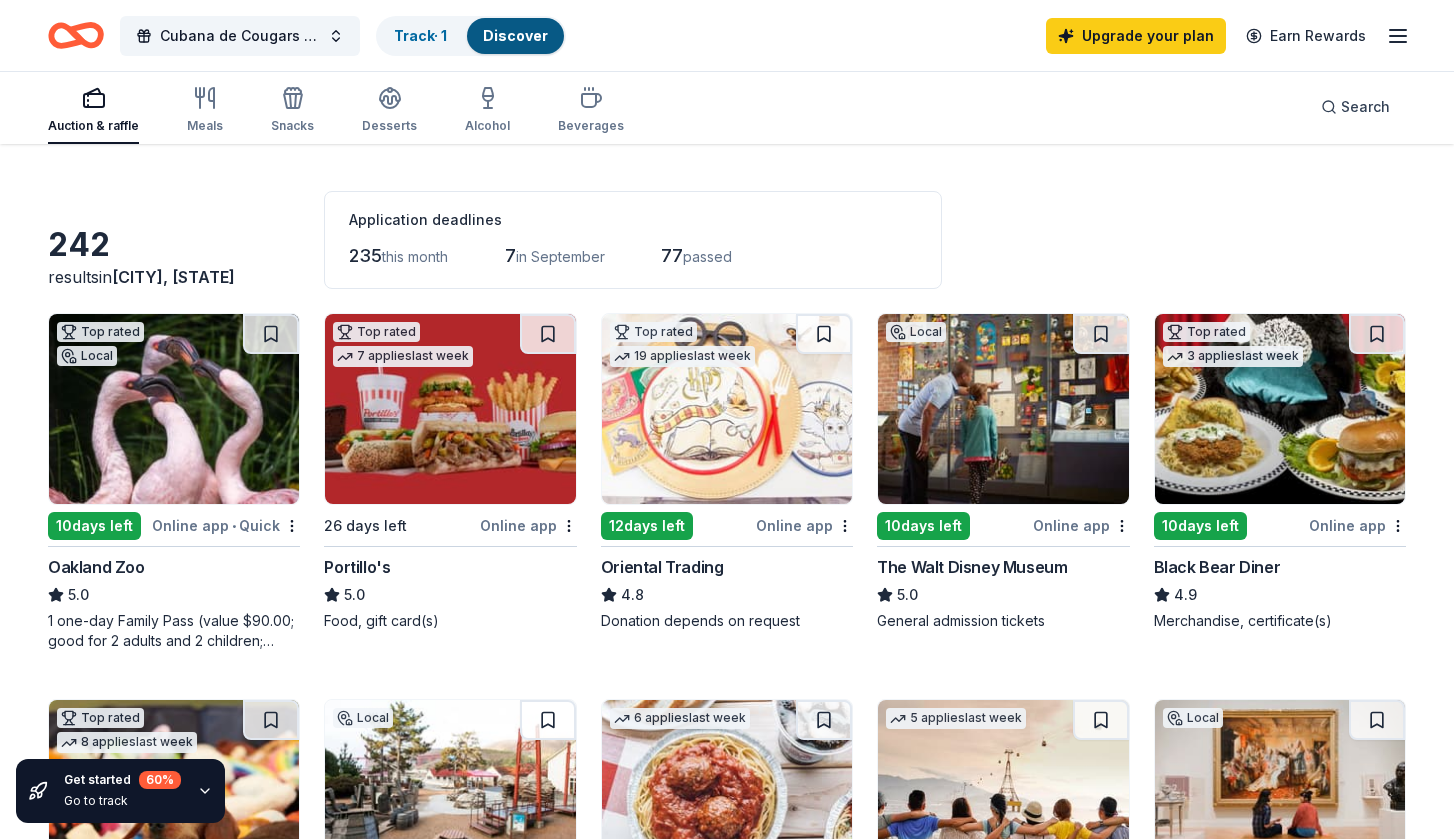 click at bounding box center [727, 409] 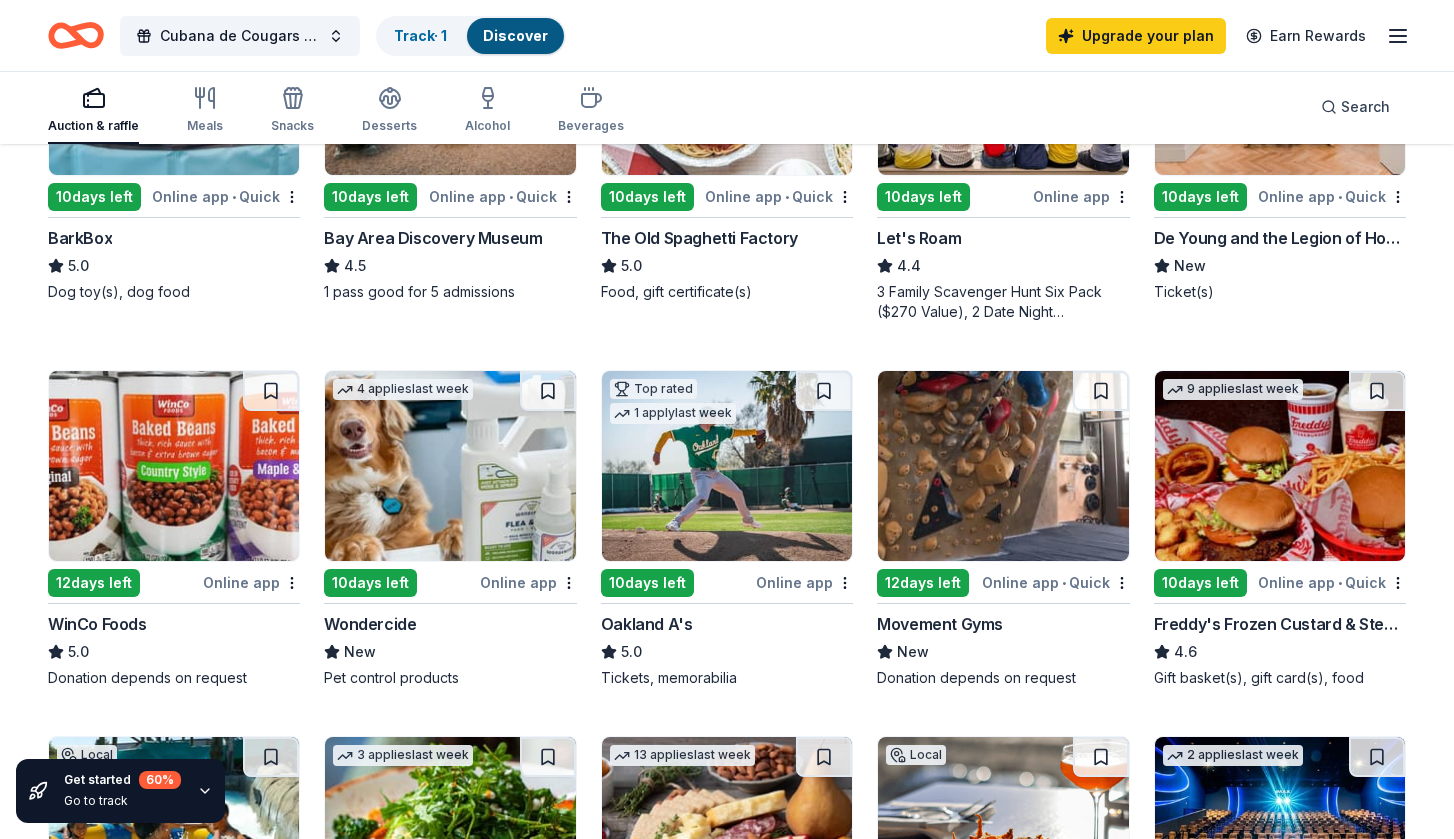 scroll, scrollTop: 769, scrollLeft: 0, axis: vertical 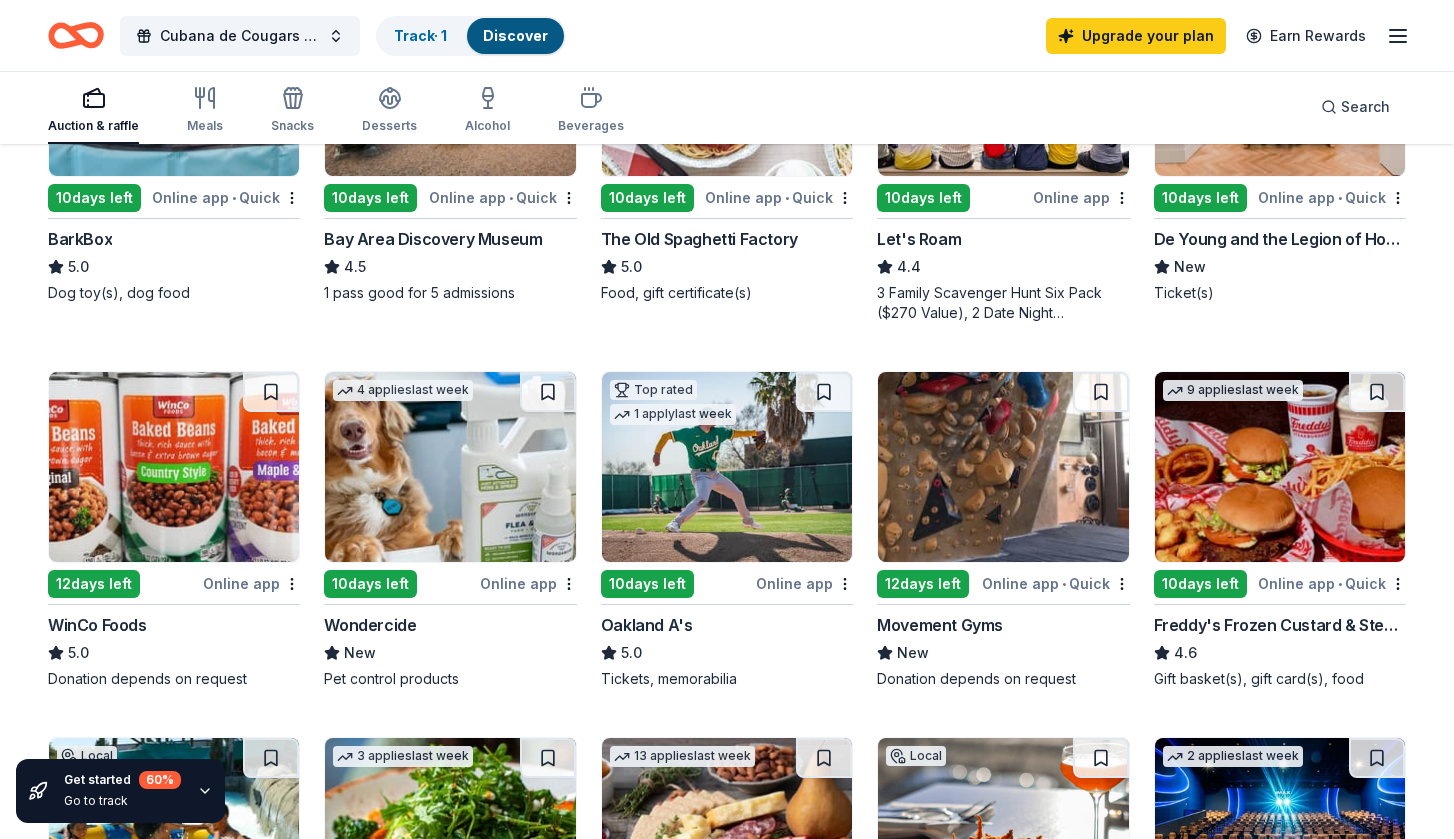 click at bounding box center (174, 467) 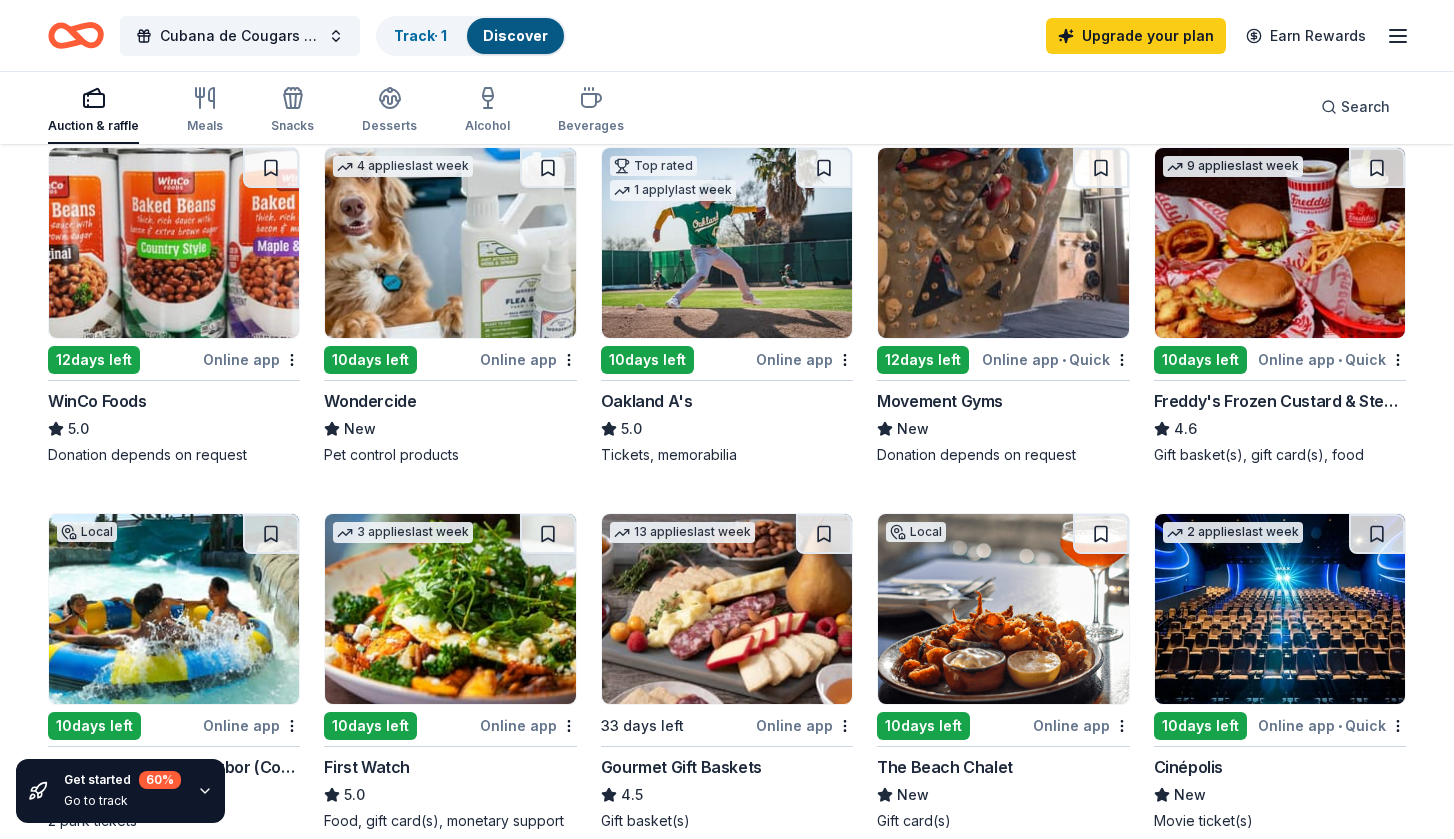 scroll, scrollTop: 990, scrollLeft: 0, axis: vertical 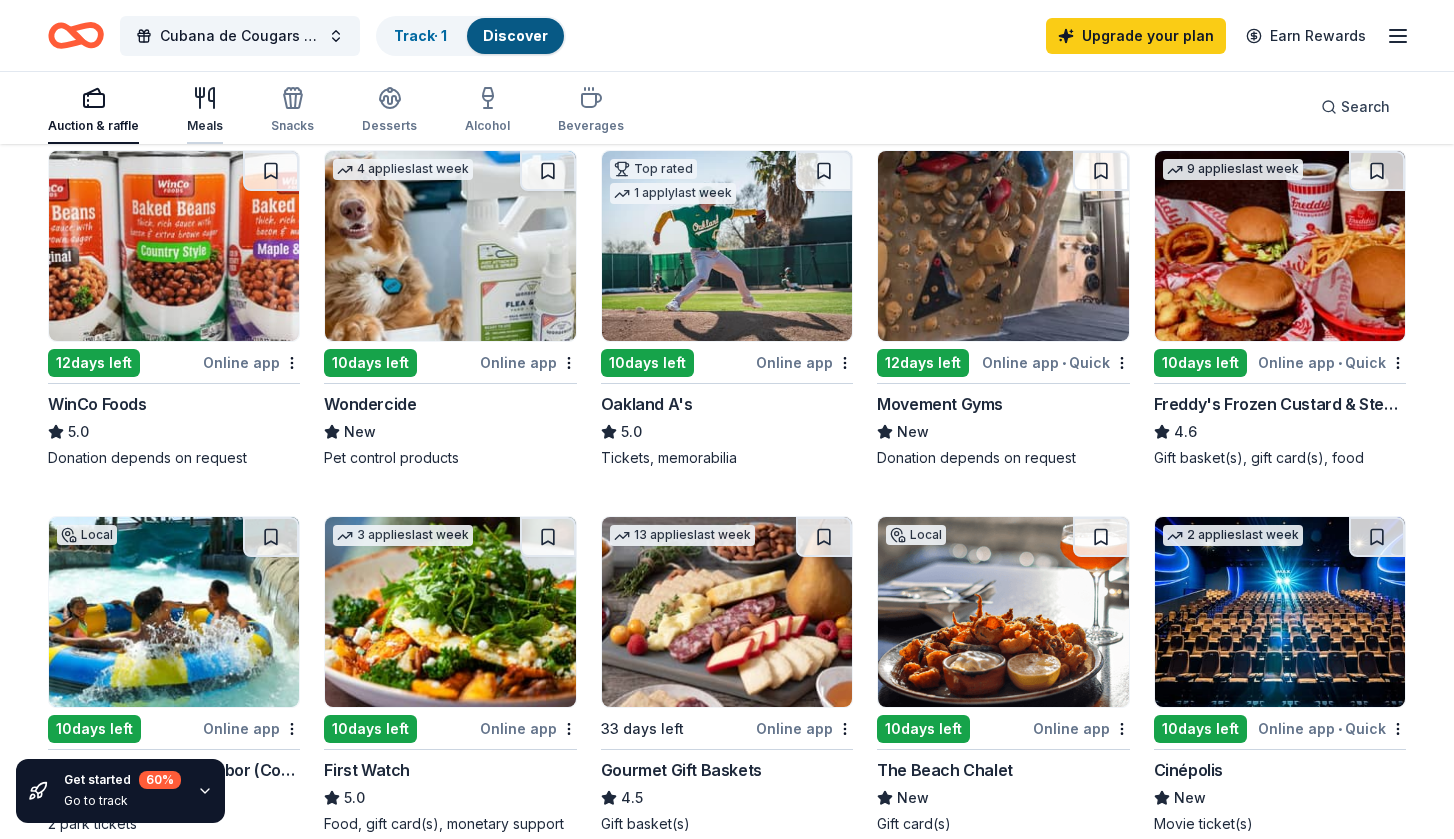 click on "Meals" at bounding box center [205, 110] 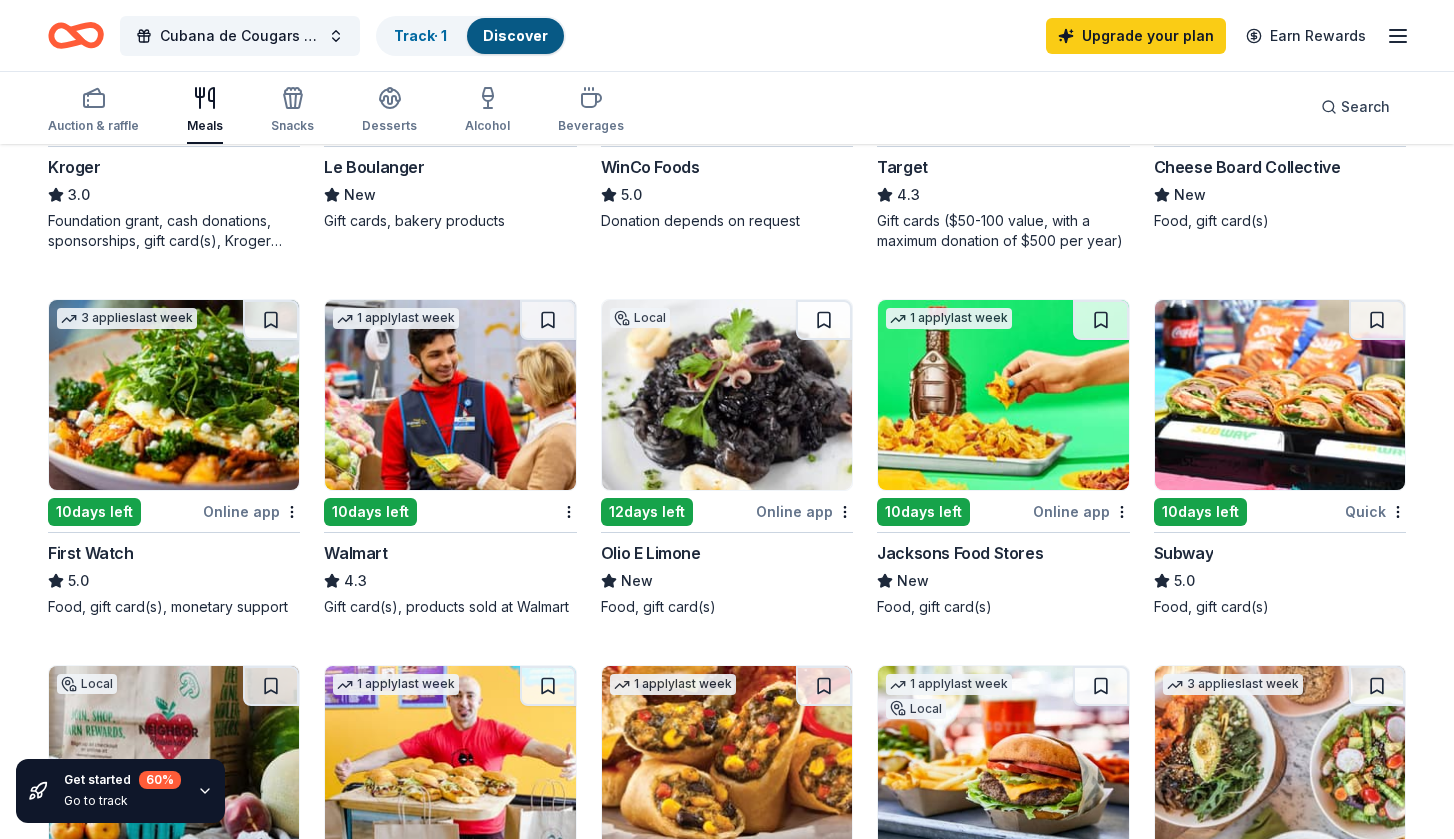 scroll, scrollTop: 822, scrollLeft: 0, axis: vertical 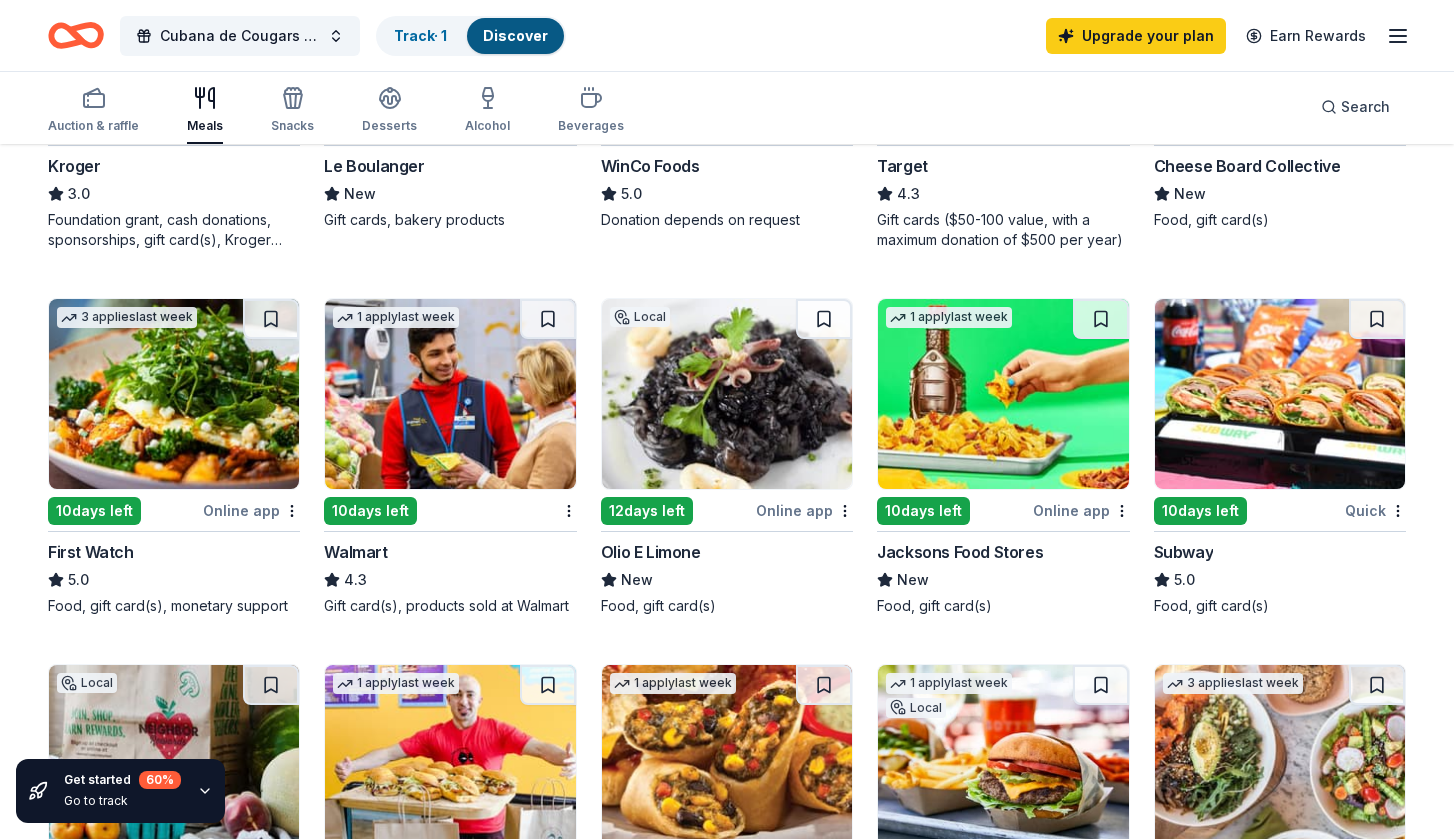 click at bounding box center (450, 394) 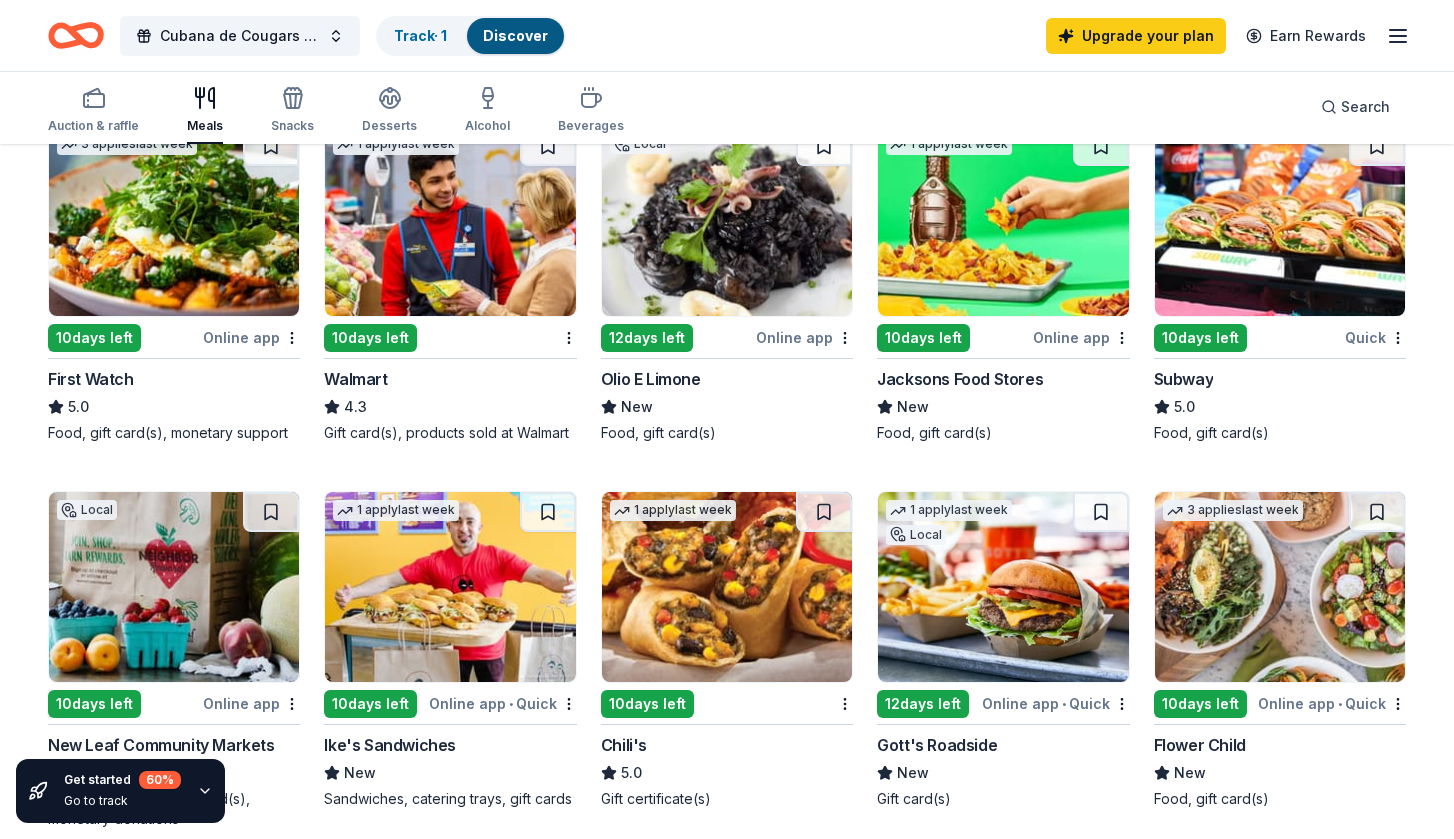 scroll, scrollTop: 990, scrollLeft: 0, axis: vertical 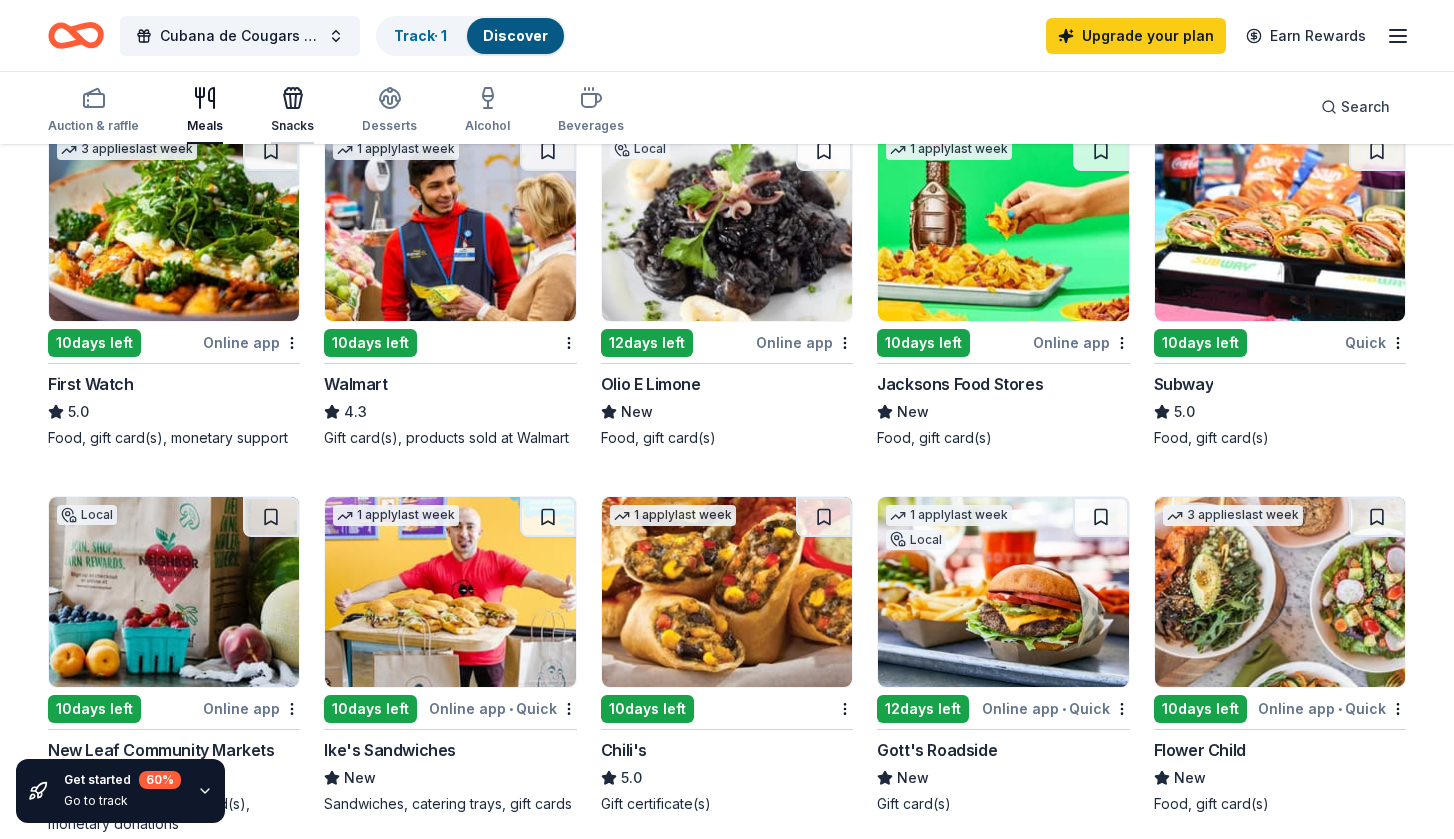 click 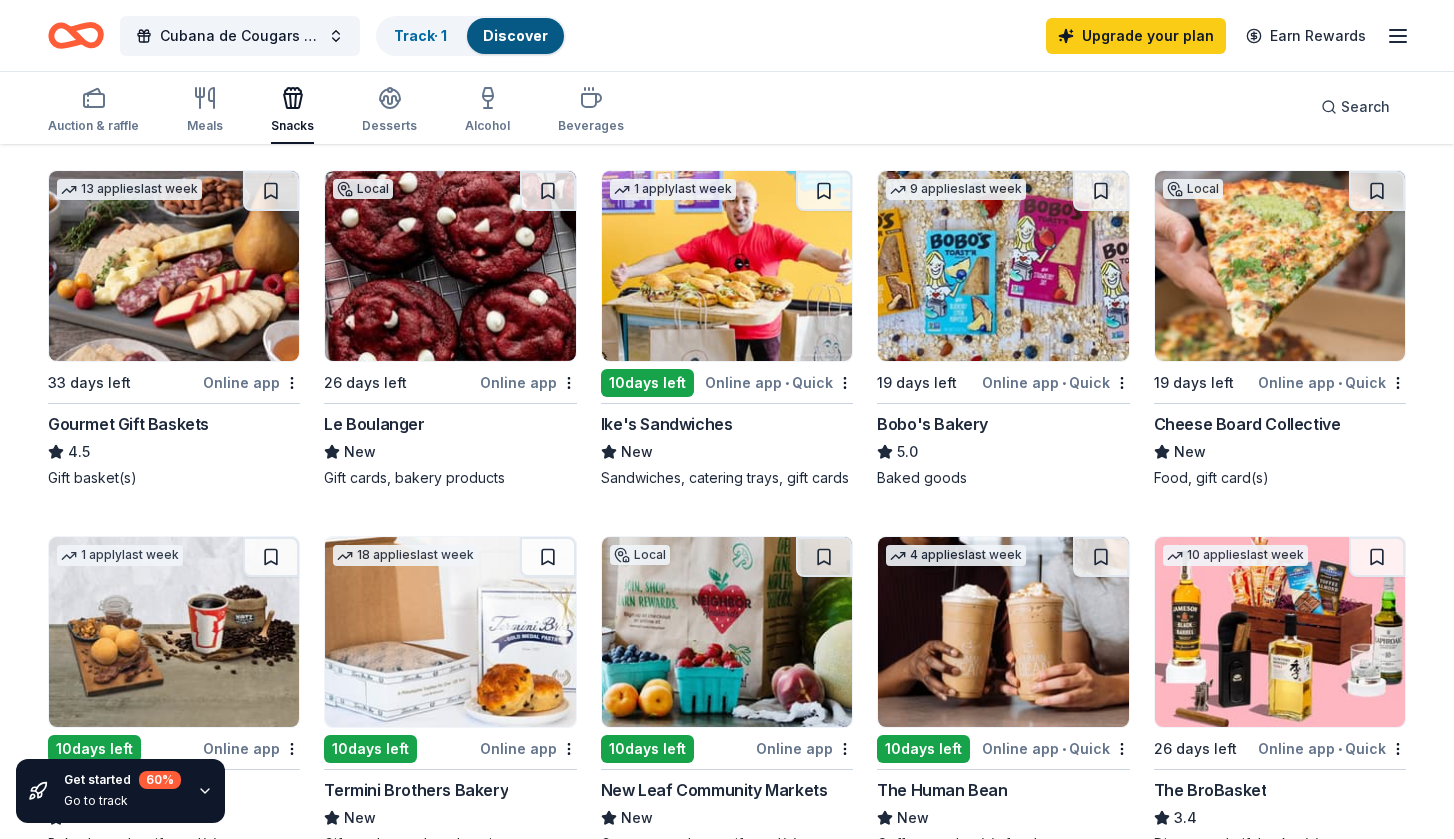 scroll, scrollTop: 552, scrollLeft: 0, axis: vertical 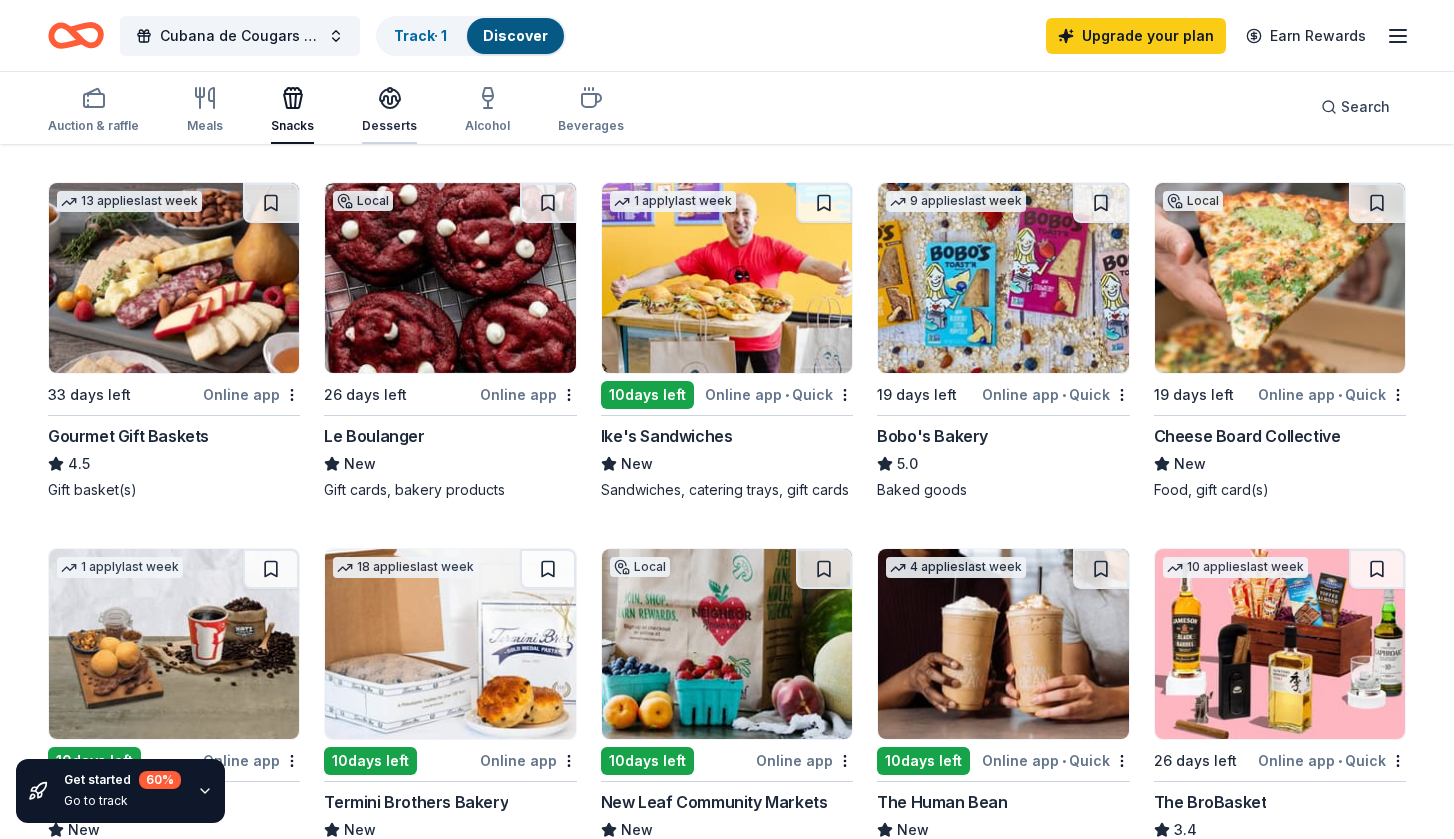 click at bounding box center [389, 98] 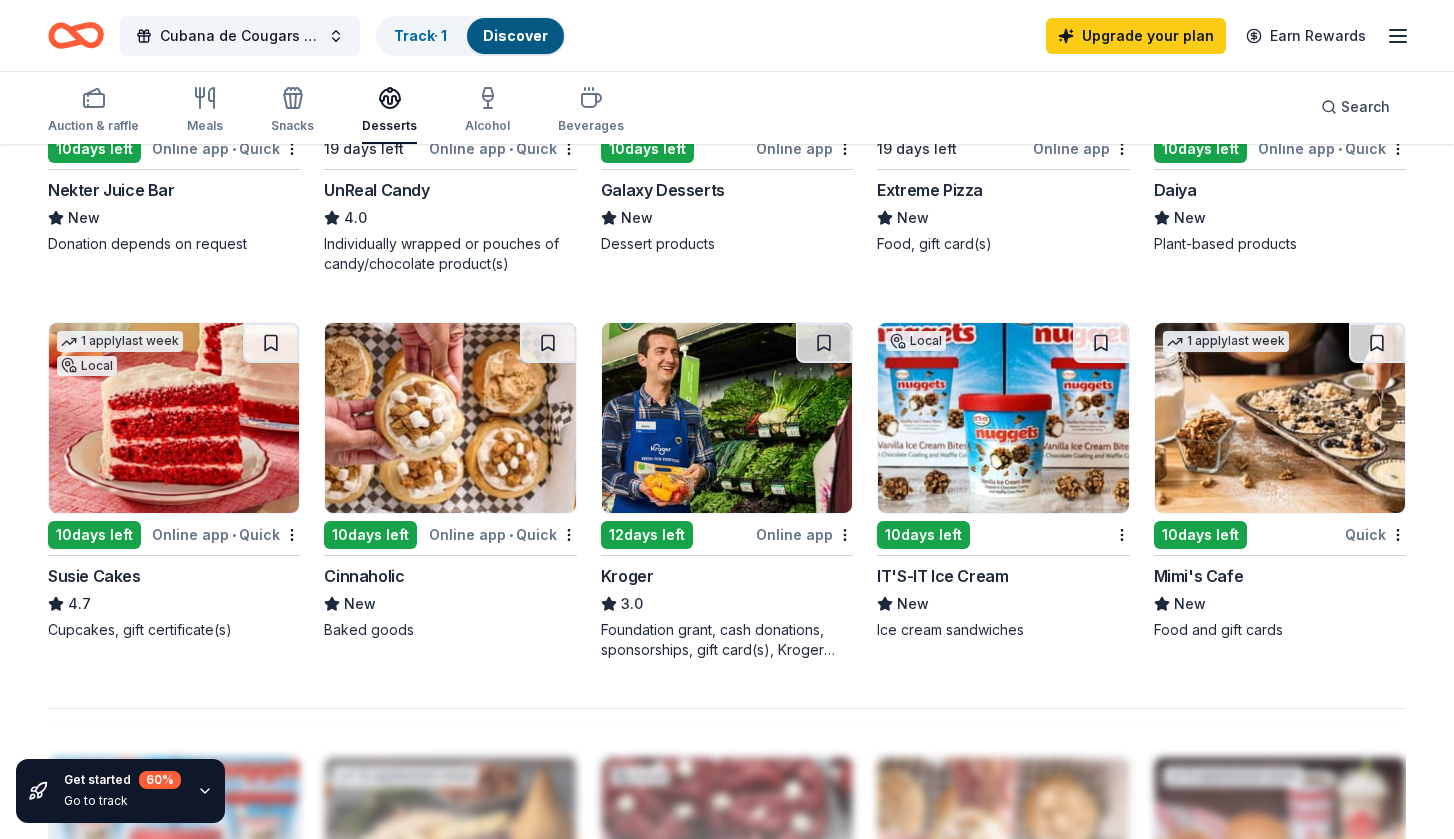 scroll, scrollTop: 1179, scrollLeft: 0, axis: vertical 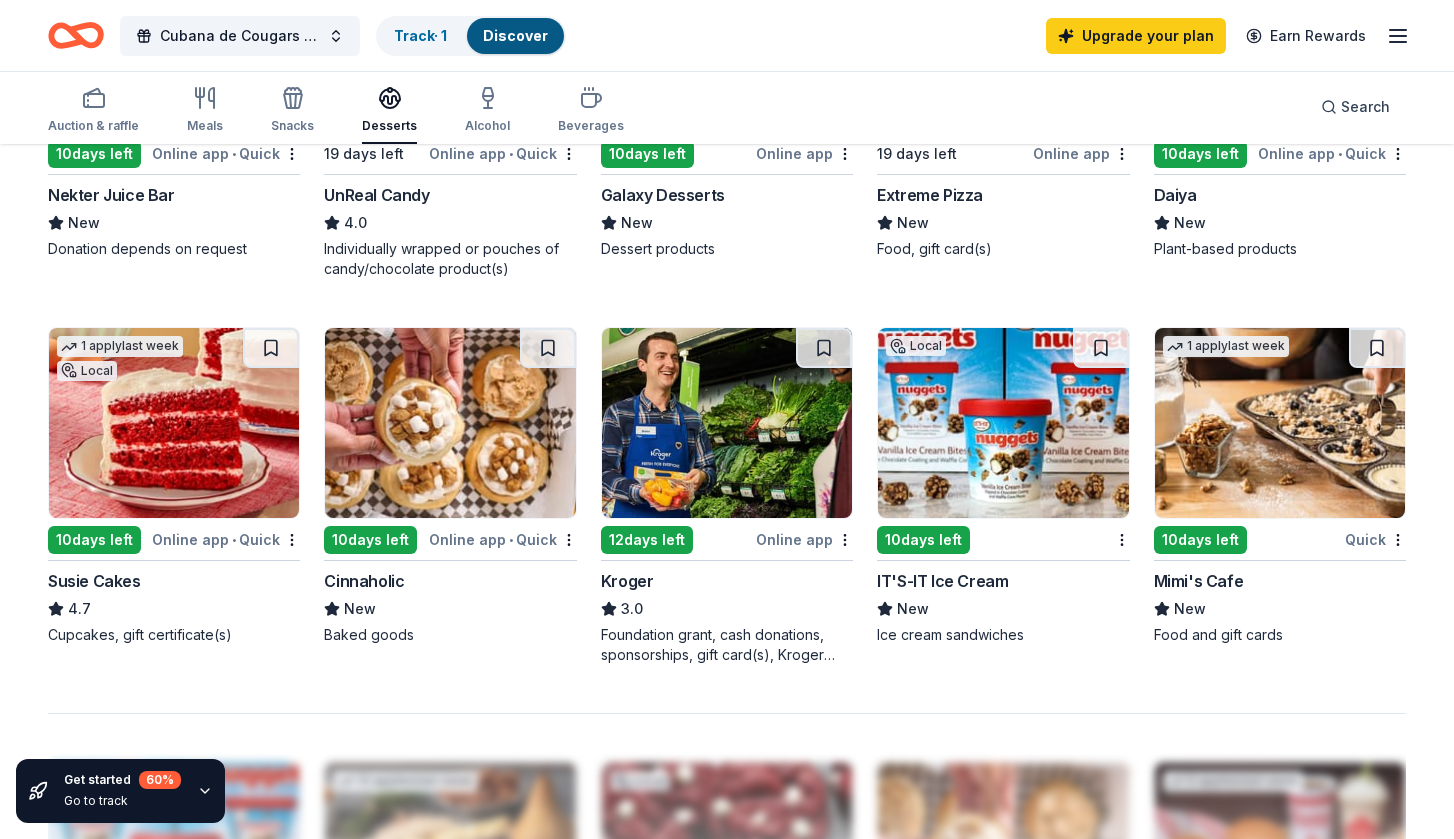 click at bounding box center [174, 423] 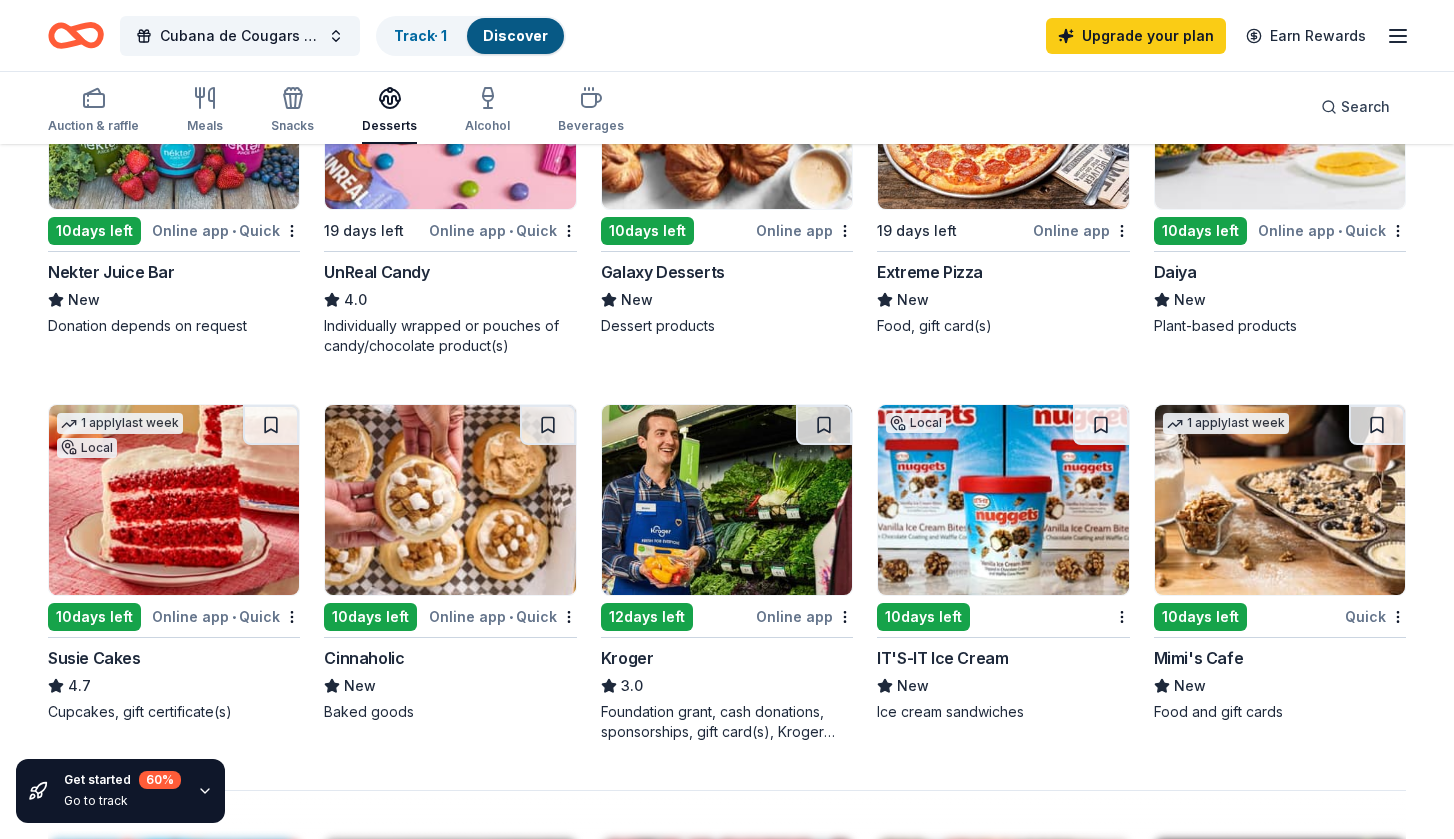 scroll, scrollTop: 1058, scrollLeft: 0, axis: vertical 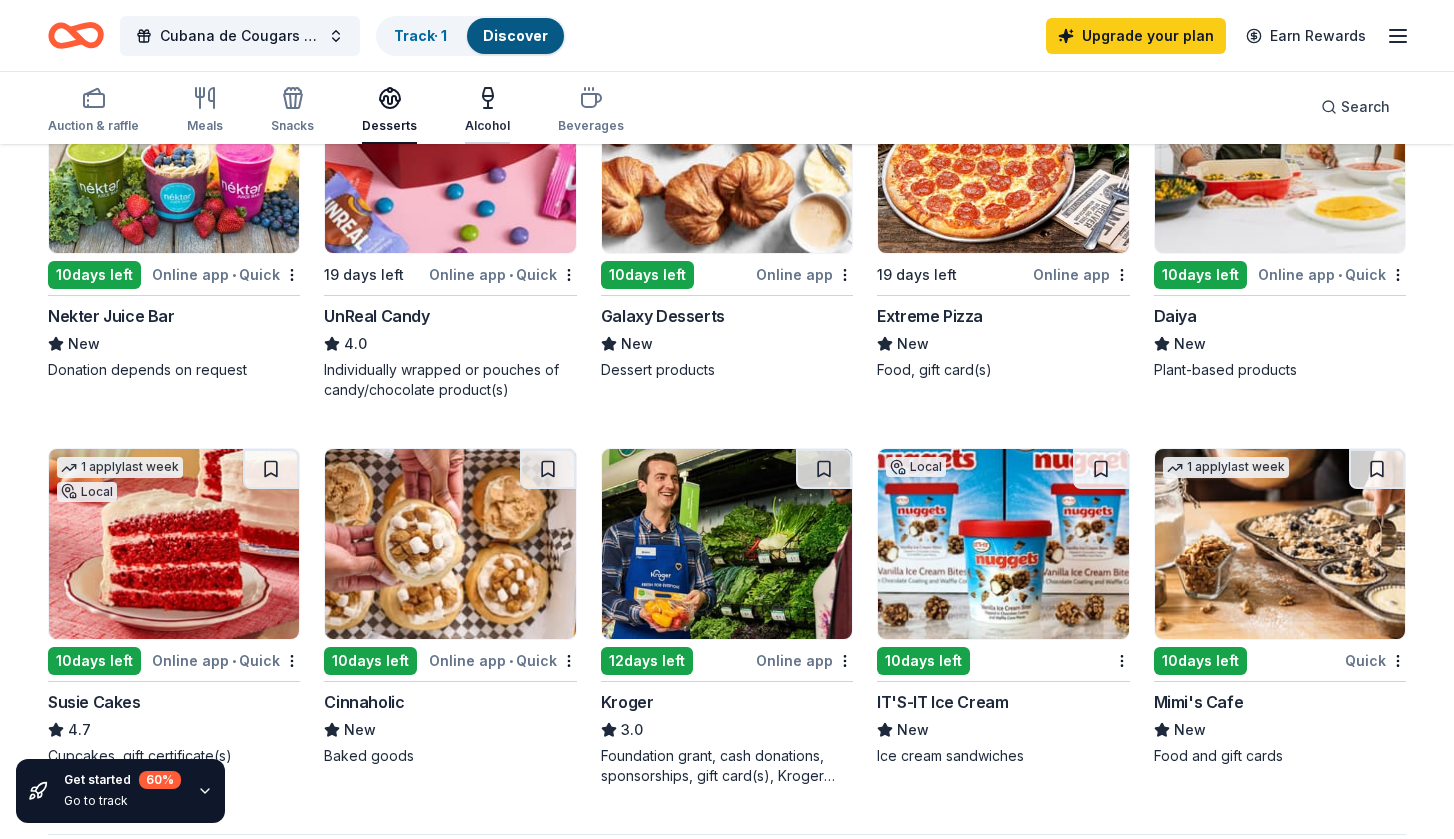 click on "Alcohol" at bounding box center [487, 110] 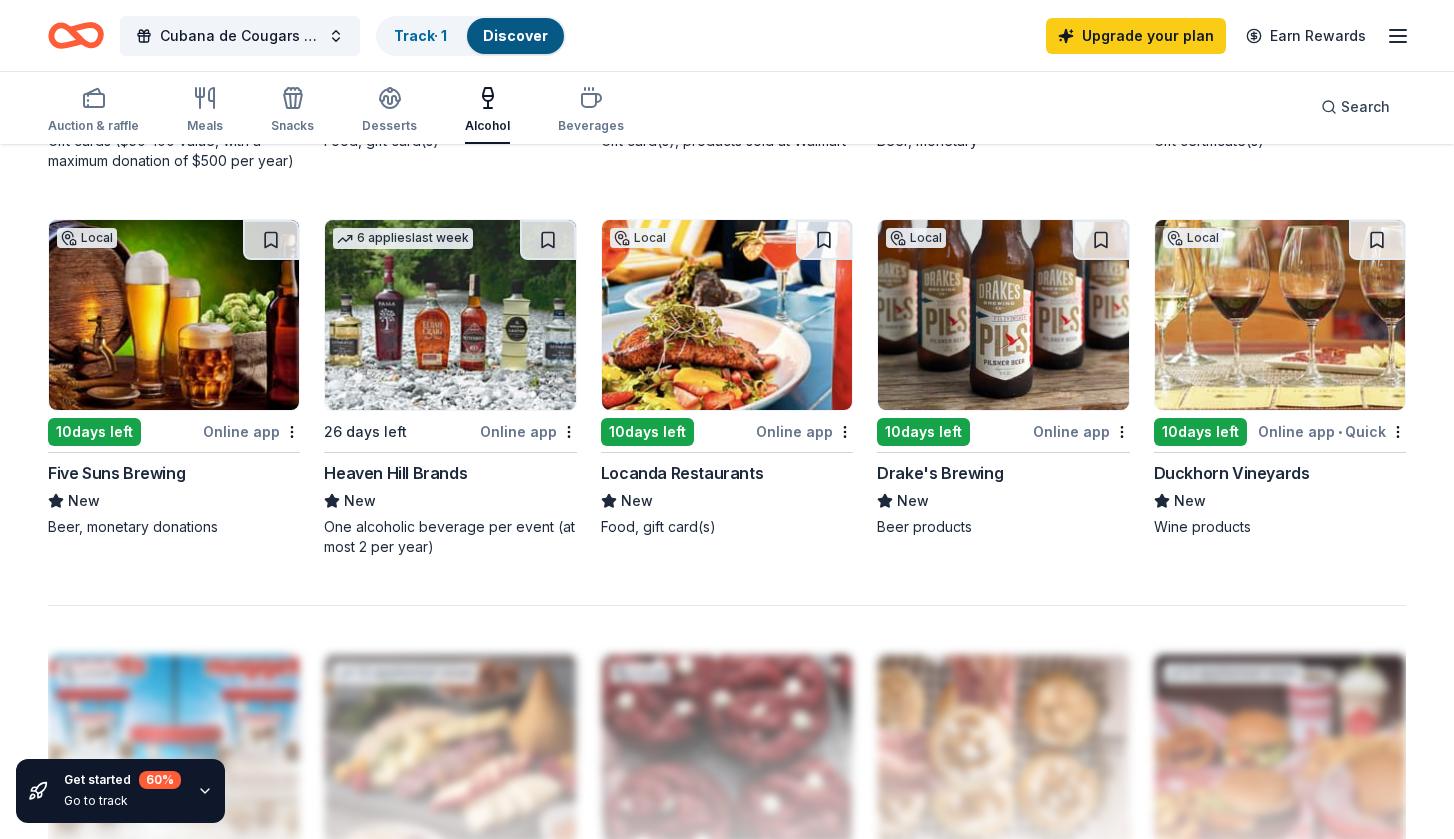 scroll, scrollTop: 1308, scrollLeft: 0, axis: vertical 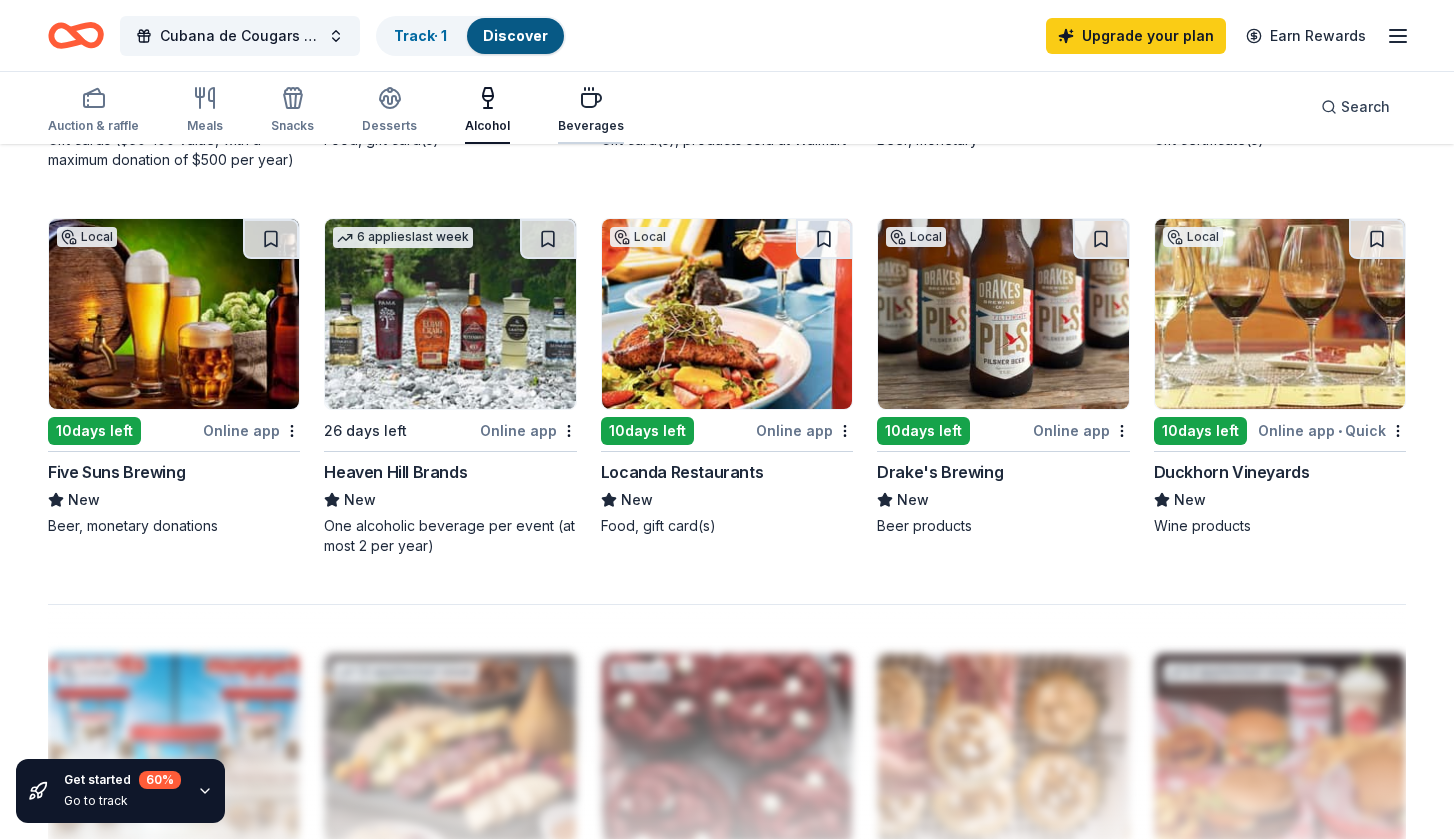 click 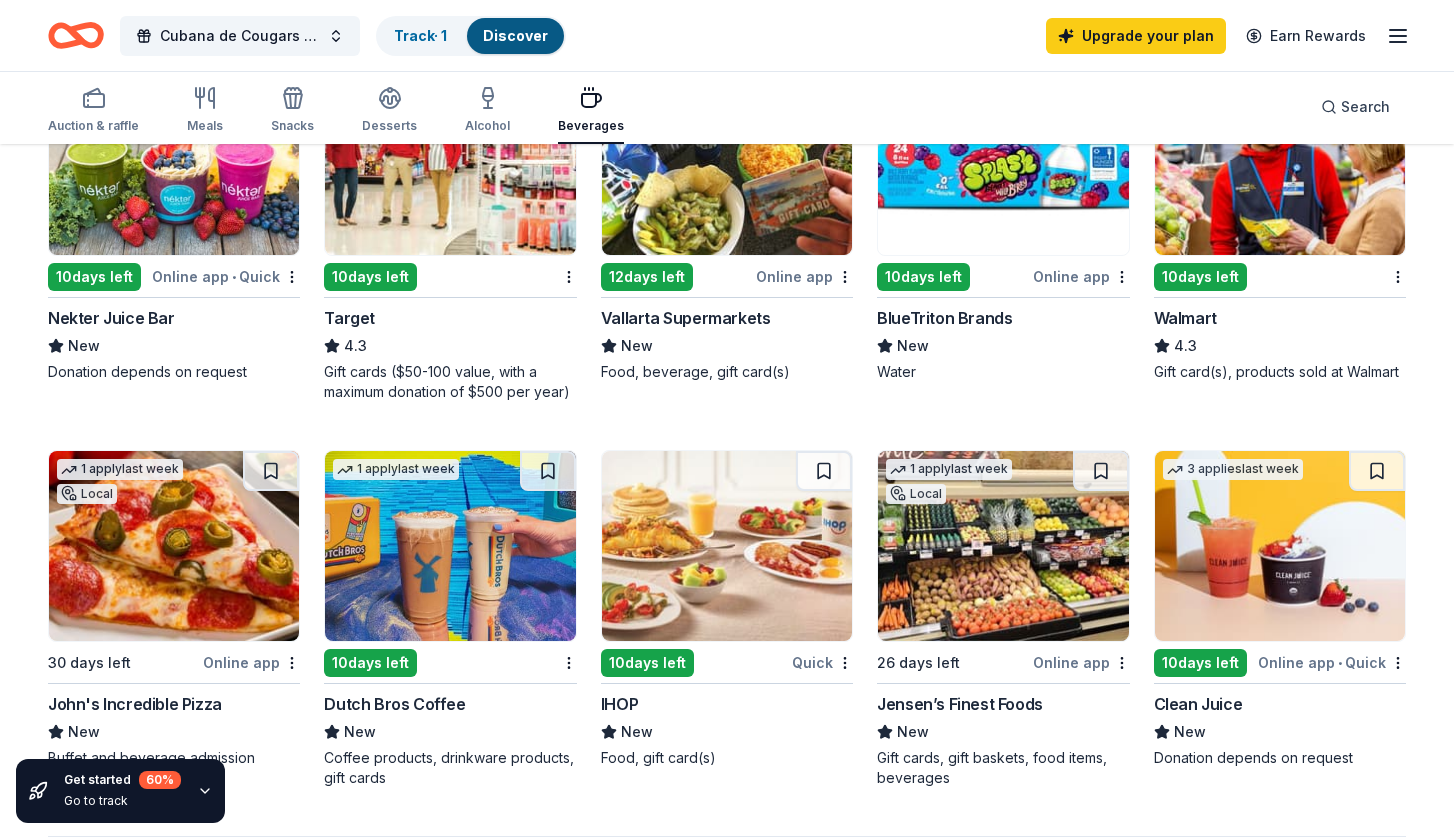 scroll, scrollTop: 1079, scrollLeft: 0, axis: vertical 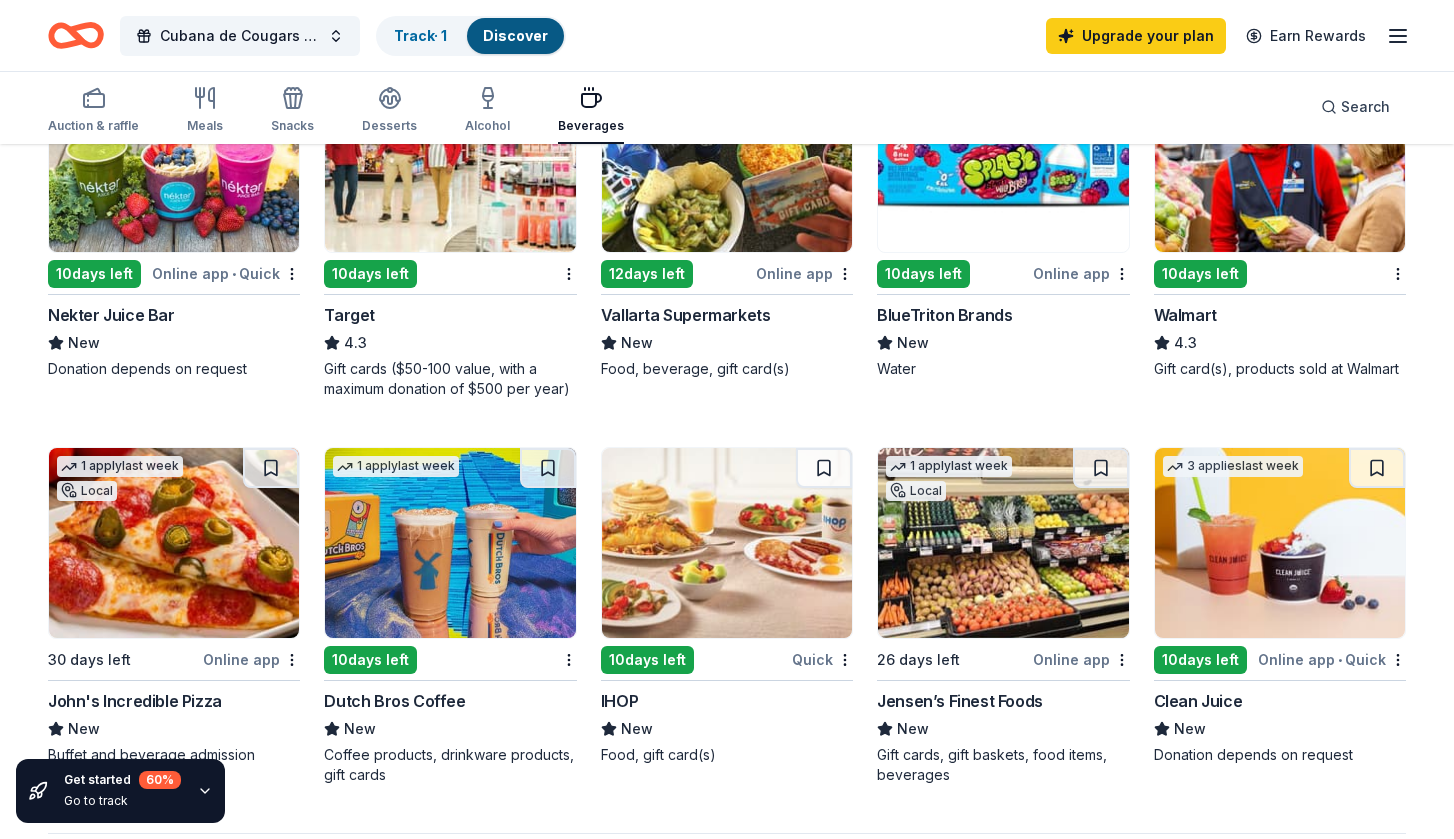 click at bounding box center [450, 543] 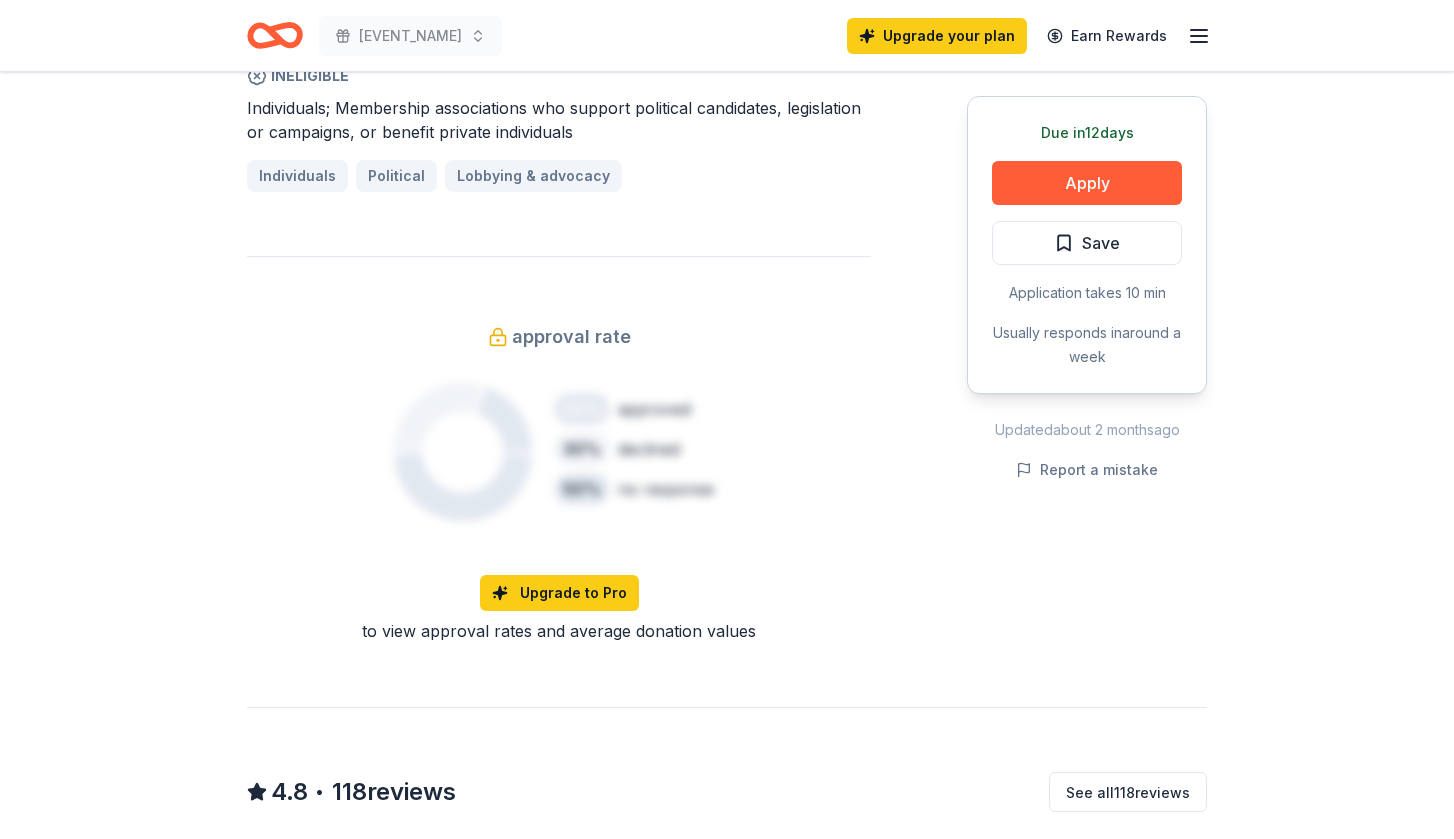 scroll, scrollTop: 1385, scrollLeft: 0, axis: vertical 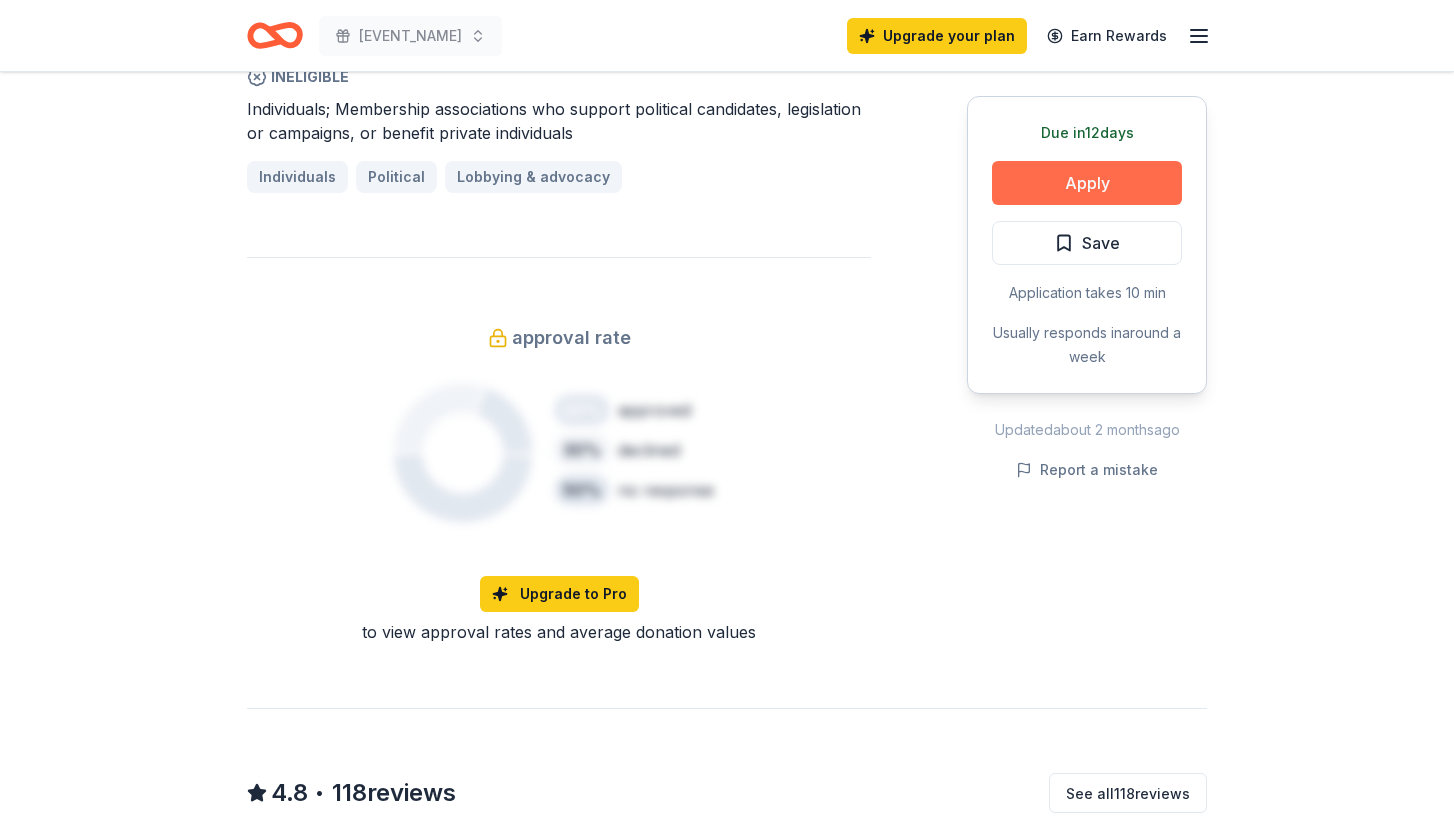 click on "Apply" at bounding box center (1087, 183) 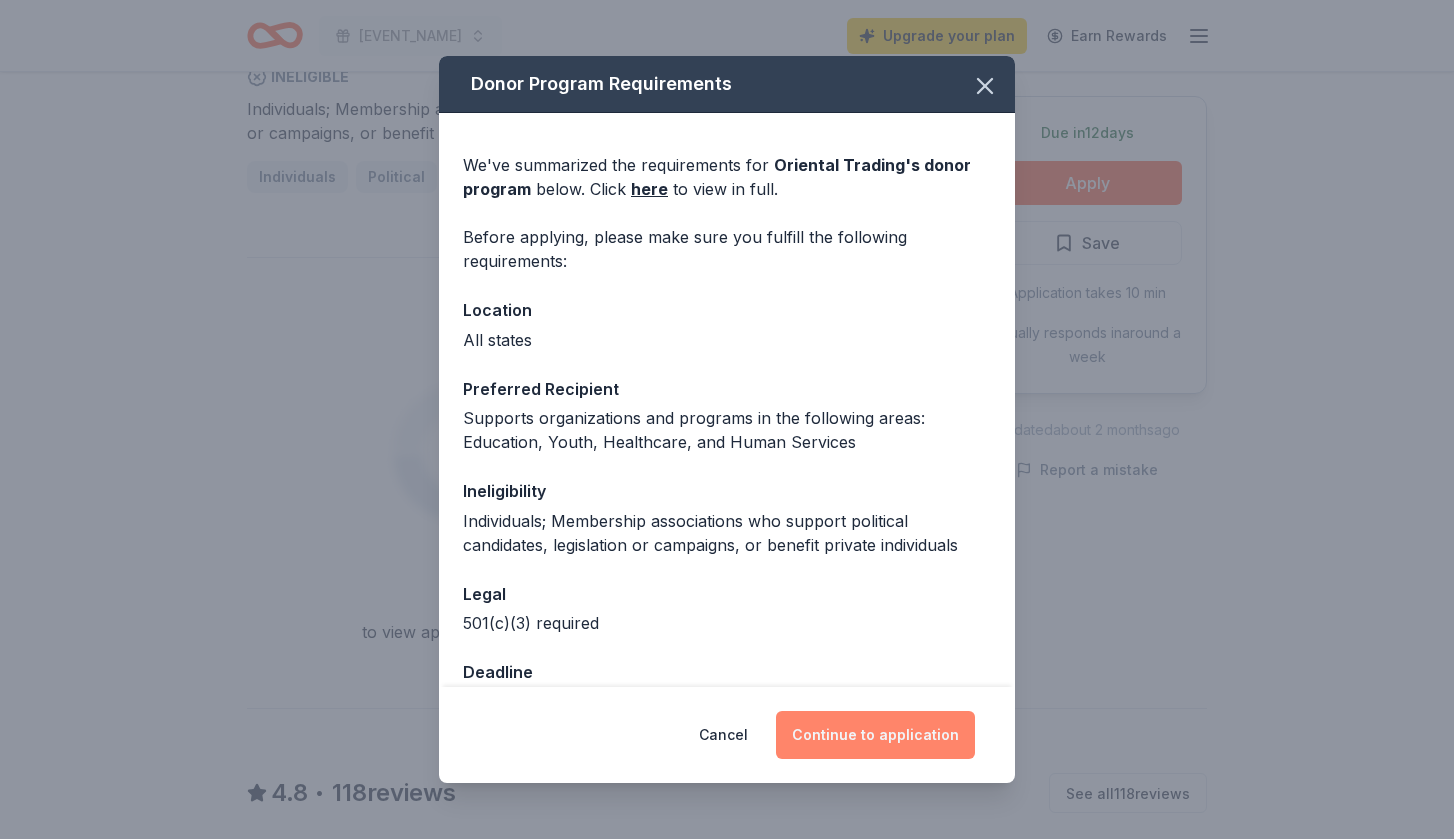 click on "Continue to application" at bounding box center (875, 735) 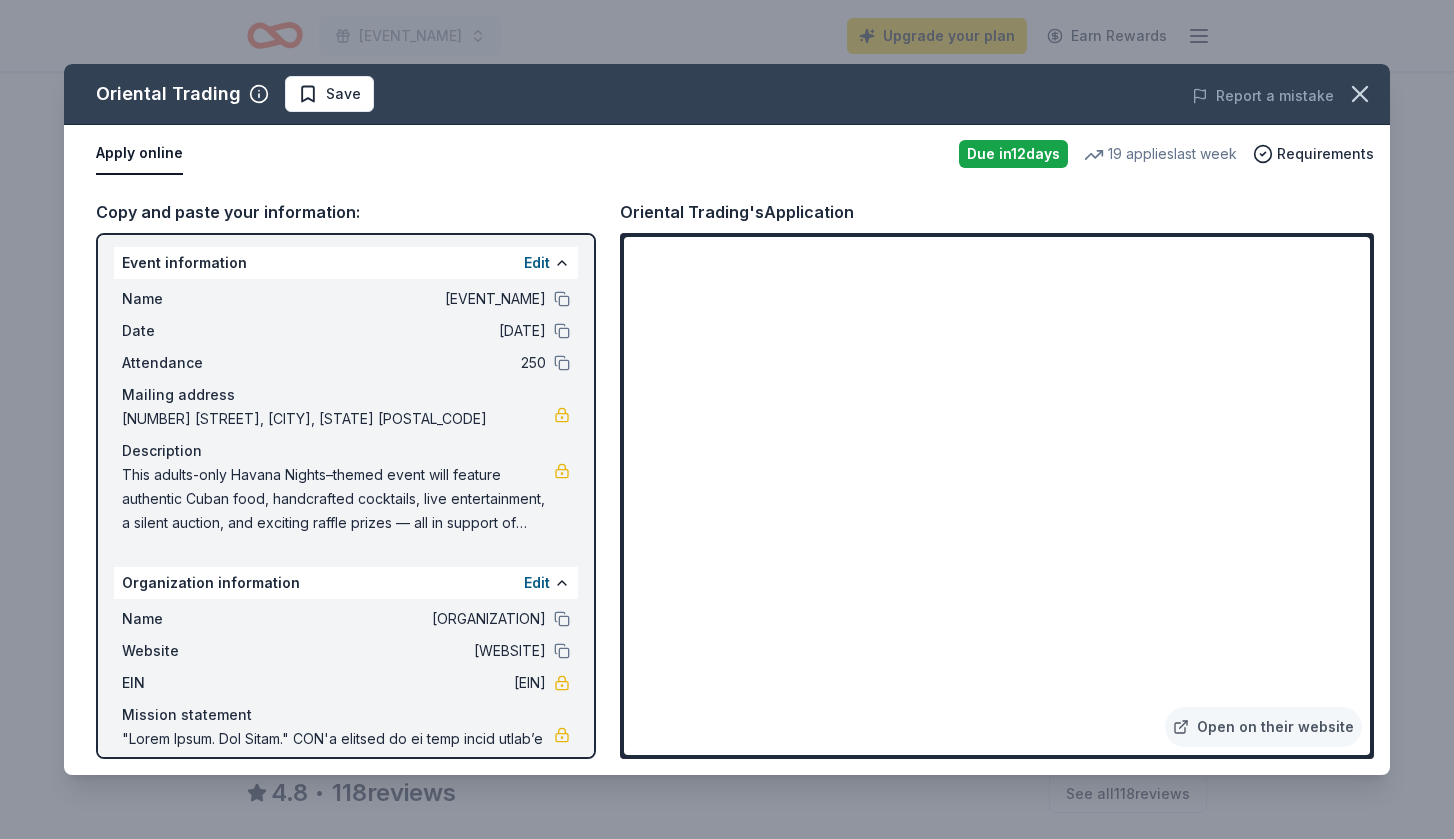 scroll, scrollTop: 2, scrollLeft: 0, axis: vertical 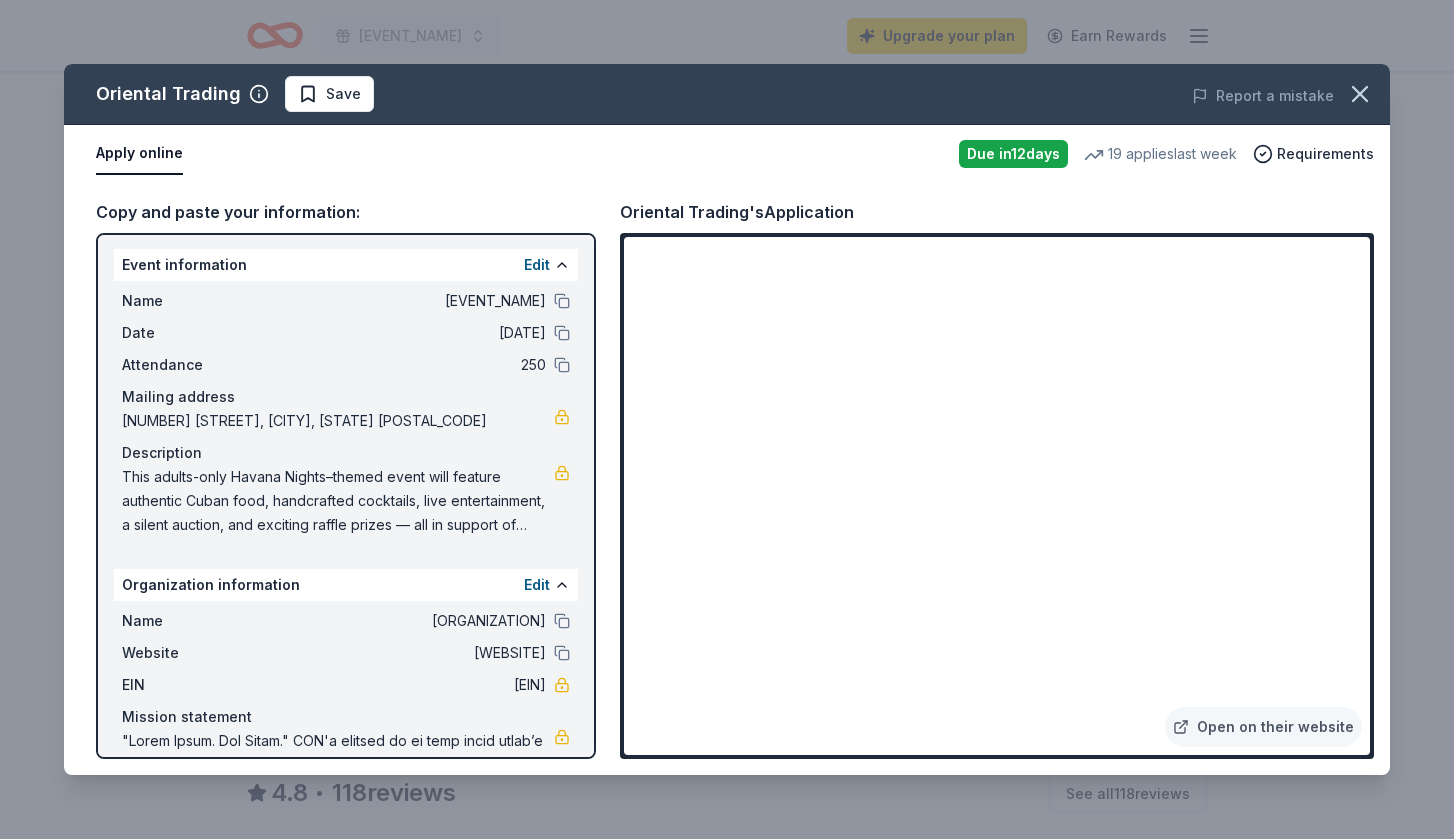 click on "This adults-only Havana Nights–themed event will feature authentic Cuban food, handcrafted cocktails, live entertainment, a silent auction, and exciting raffle prizes — all in support of Garin Elementary School!
**Why We’re Fundraising:** All proceeds directly benefit the students of Garin Elementary by funding field trips, classroom supplies, enrichment programs, and school-wide events that create an inspiring learning environment. Your support helps us build a stronger, more vibrant school community." at bounding box center [338, 501] 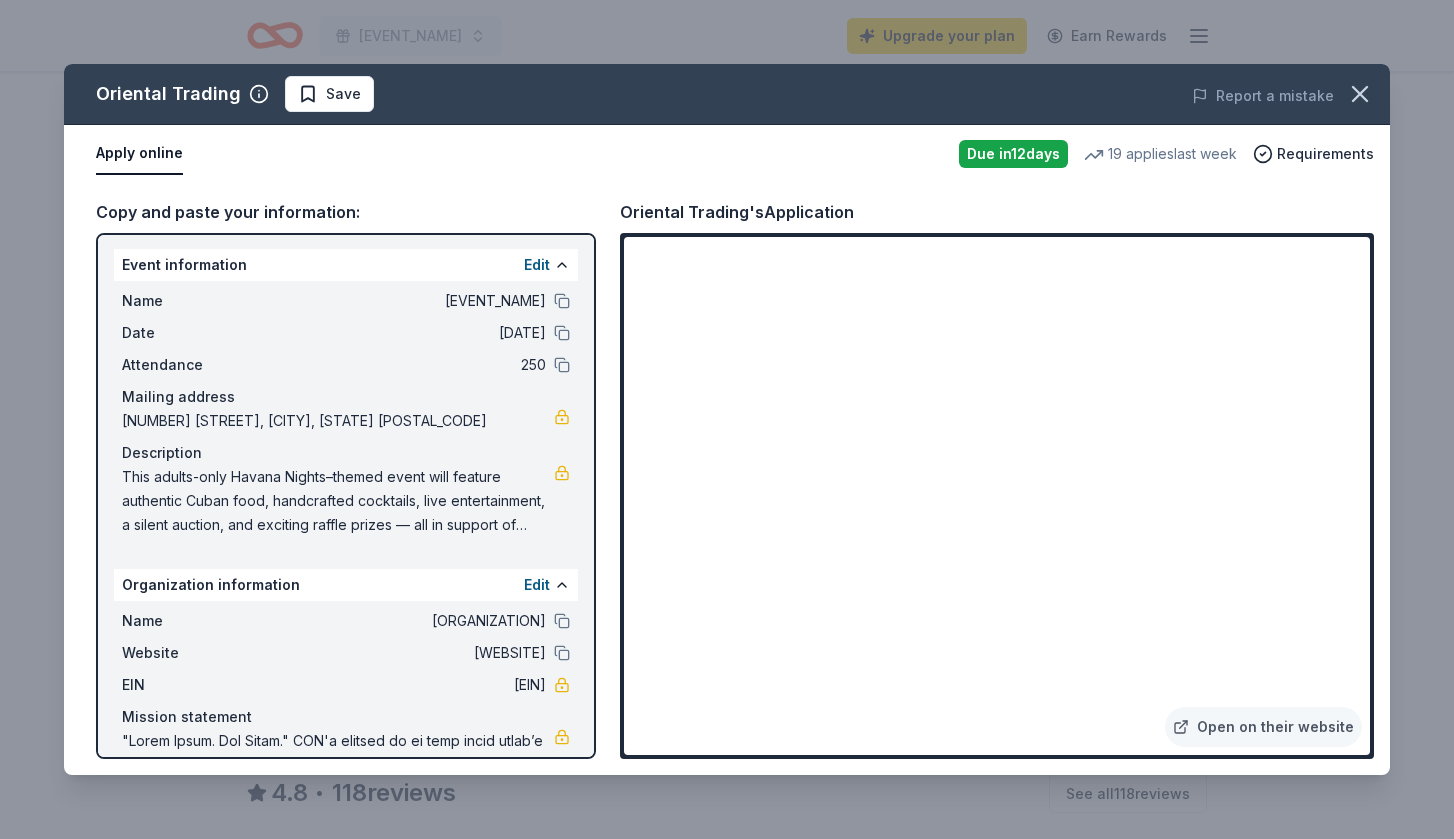 click on "This adults-only Havana Nights–themed event will feature authentic Cuban food, handcrafted cocktails, live entertainment, a silent auction, and exciting raffle prizes — all in support of Garin Elementary School!
**Why We’re Fundraising:** All proceeds directly benefit the students of Garin Elementary by funding field trips, classroom supplies, enrichment programs, and school-wide events that create an inspiring learning environment. Your support helps us build a stronger, more vibrant school community." at bounding box center [338, 501] 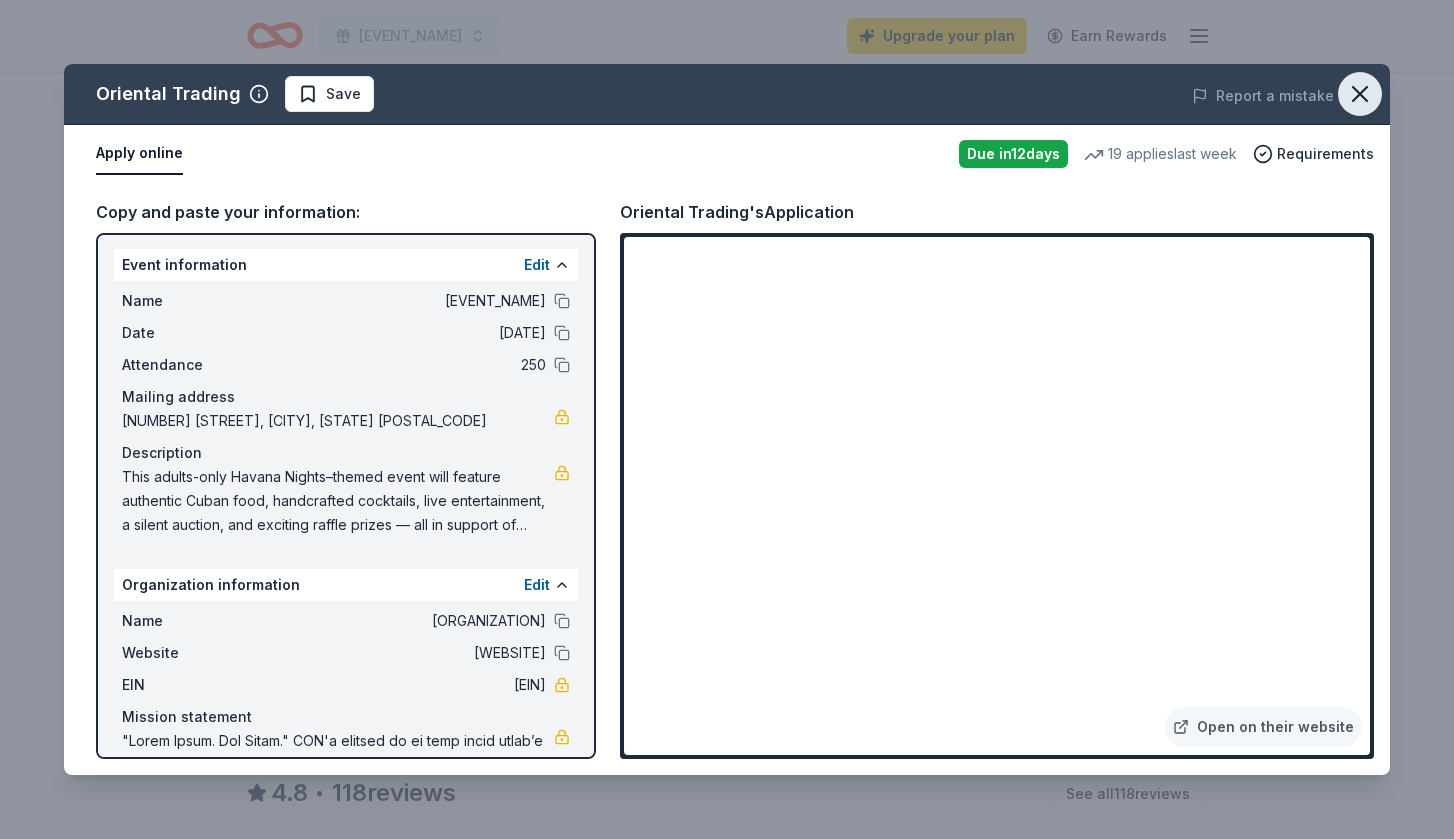 click at bounding box center (1360, 94) 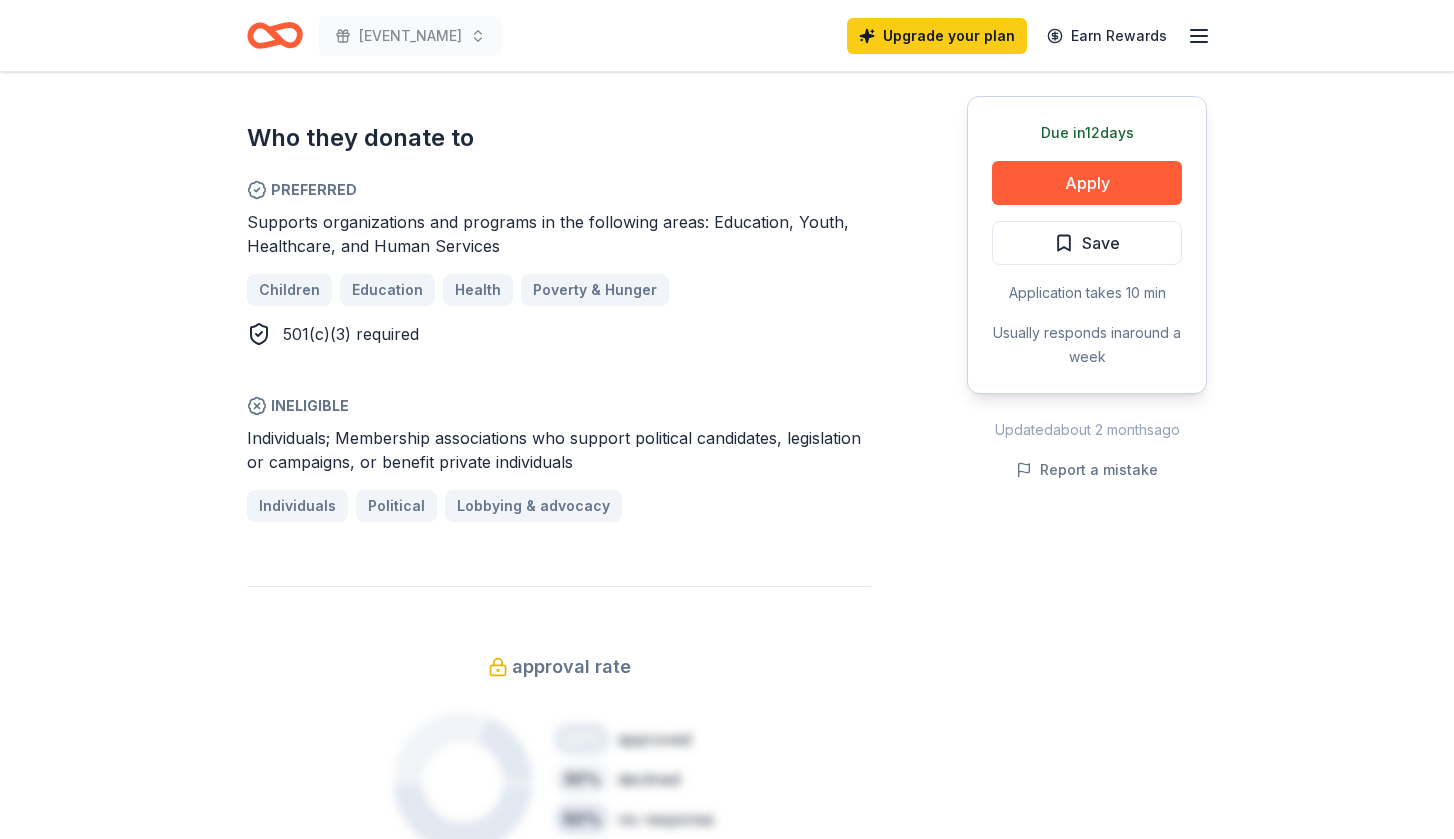 scroll, scrollTop: 713, scrollLeft: 0, axis: vertical 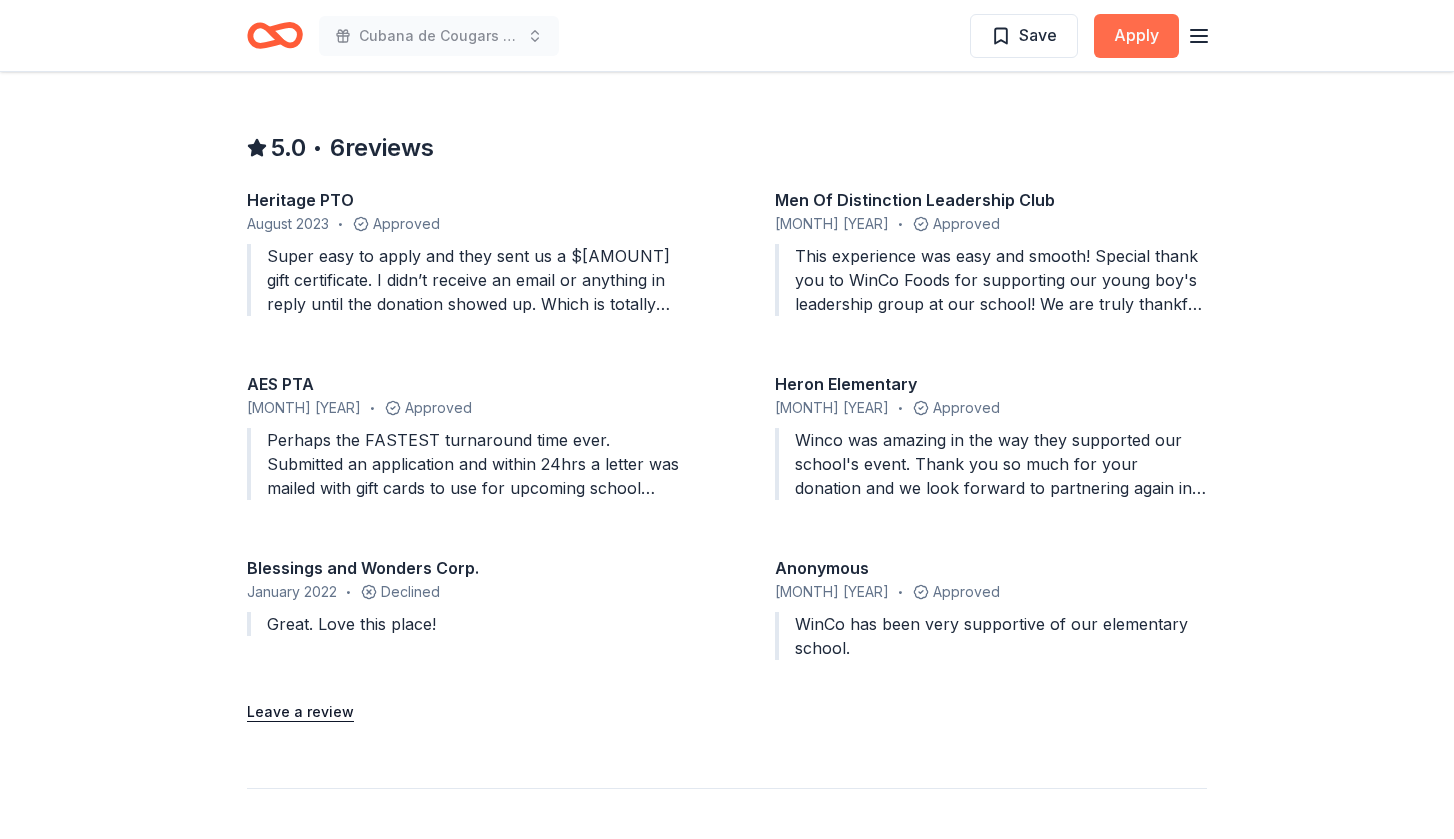 click on "Apply" at bounding box center (1136, 36) 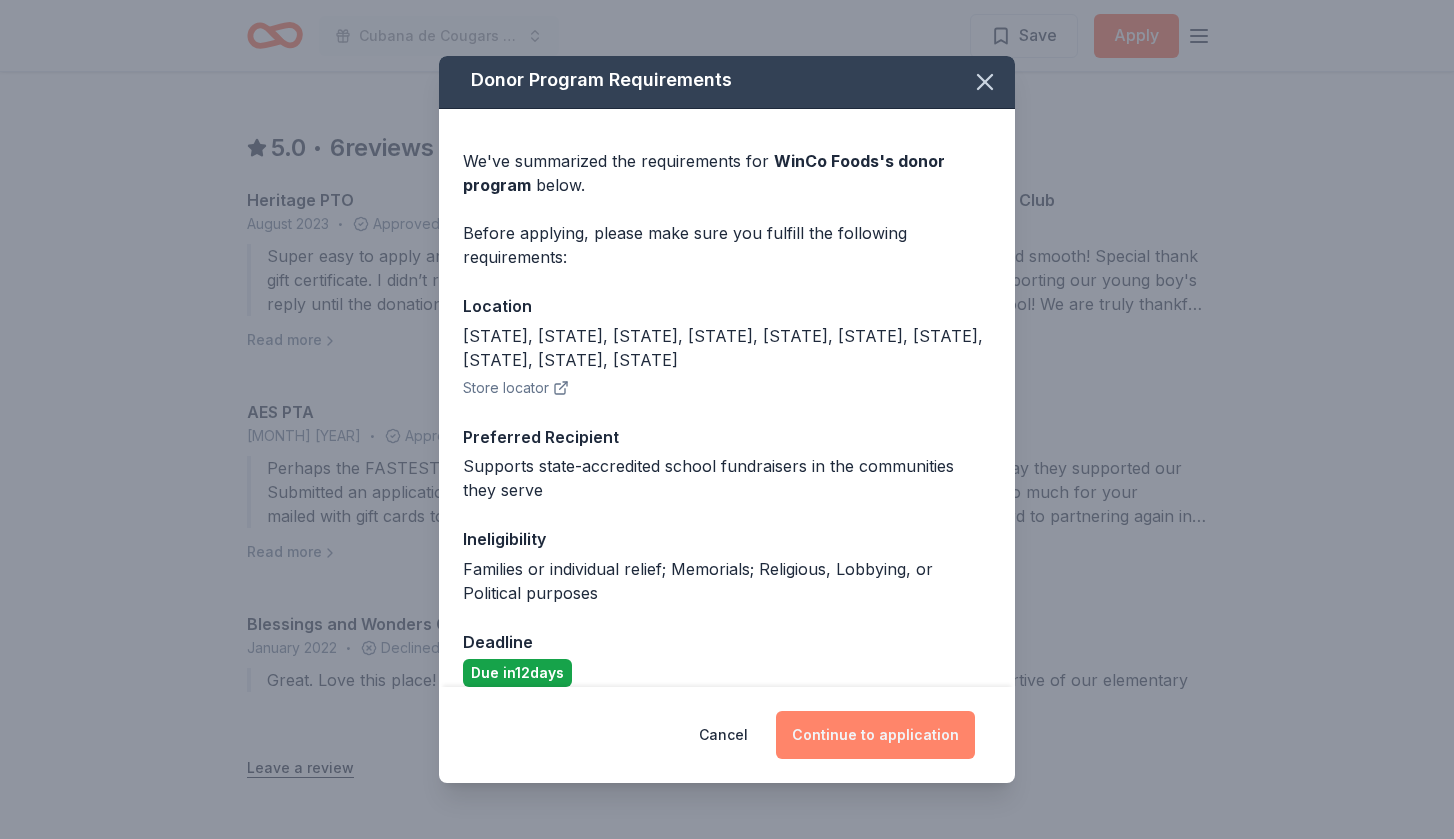 scroll, scrollTop: 3, scrollLeft: 0, axis: vertical 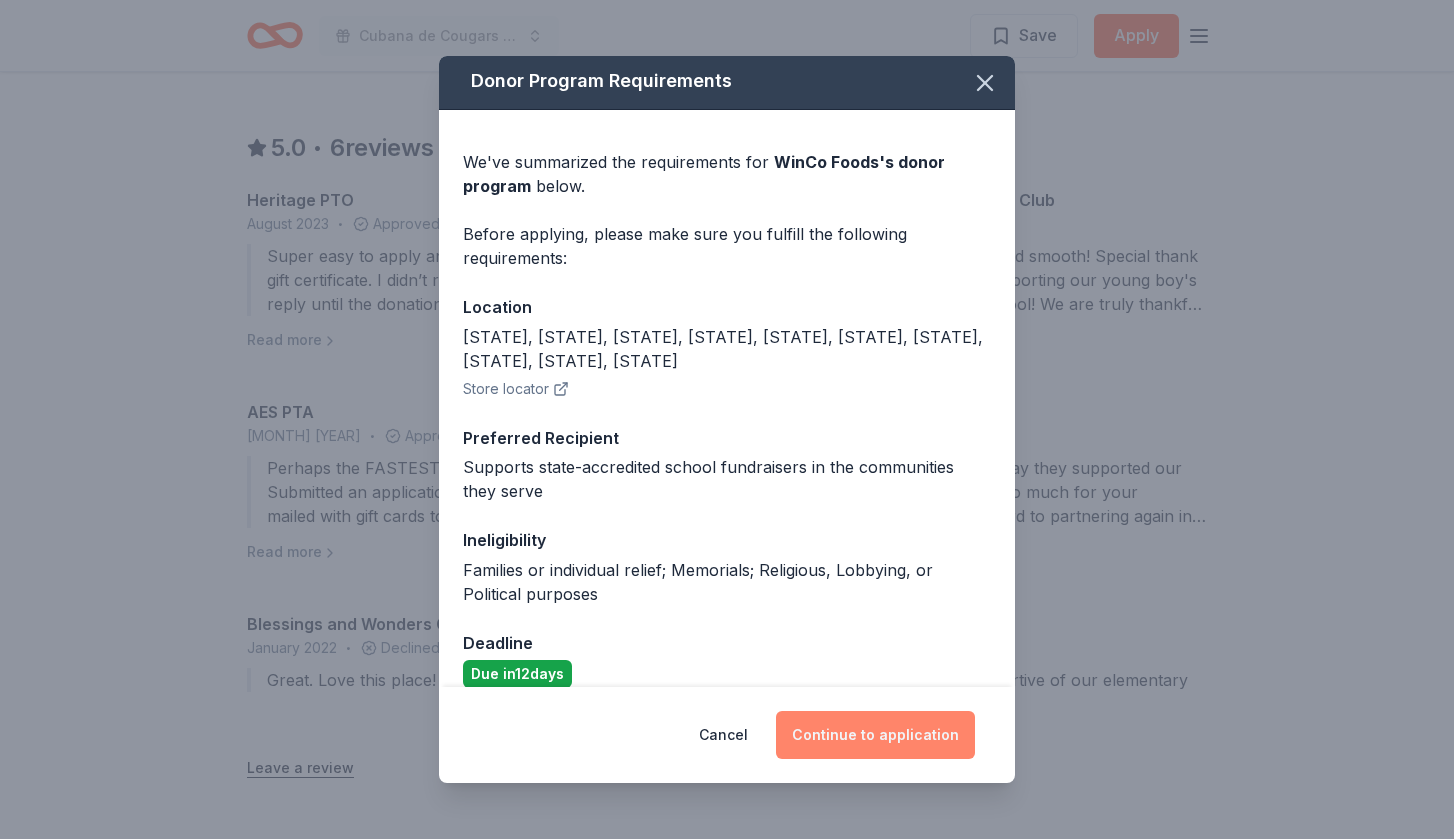 click on "Continue to application" at bounding box center (875, 735) 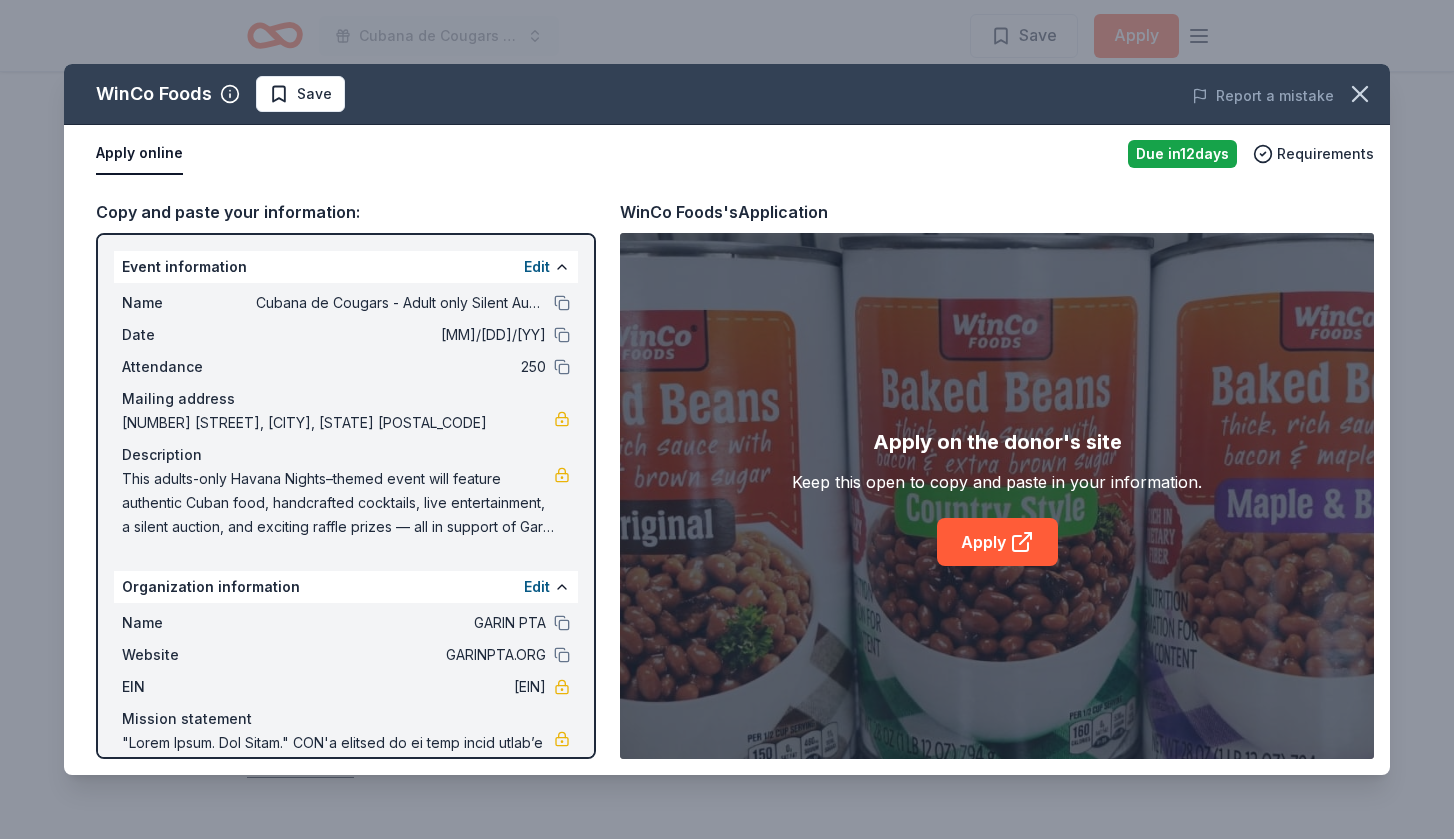 scroll, scrollTop: 36, scrollLeft: 0, axis: vertical 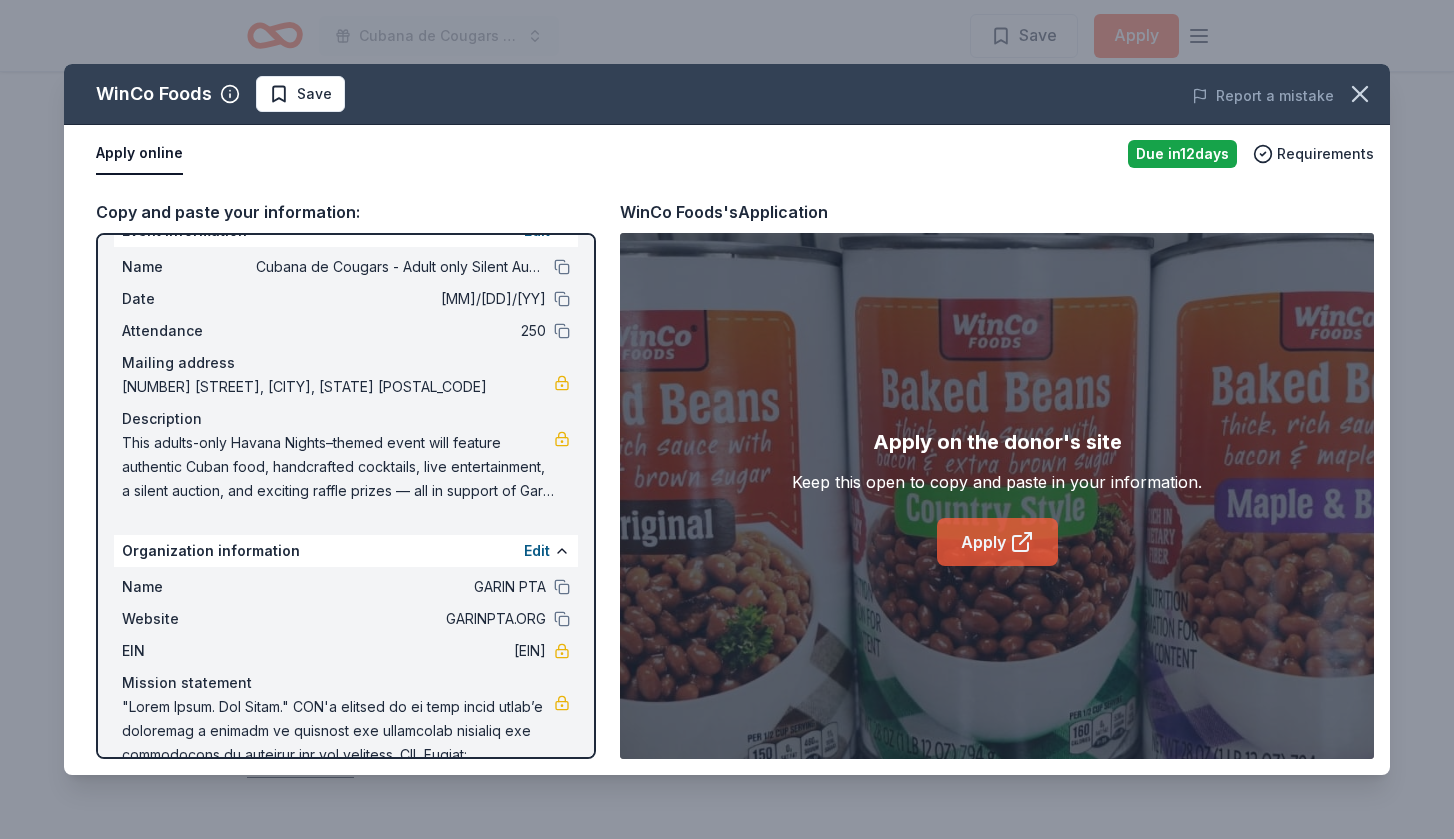 click on "Apply" at bounding box center [997, 542] 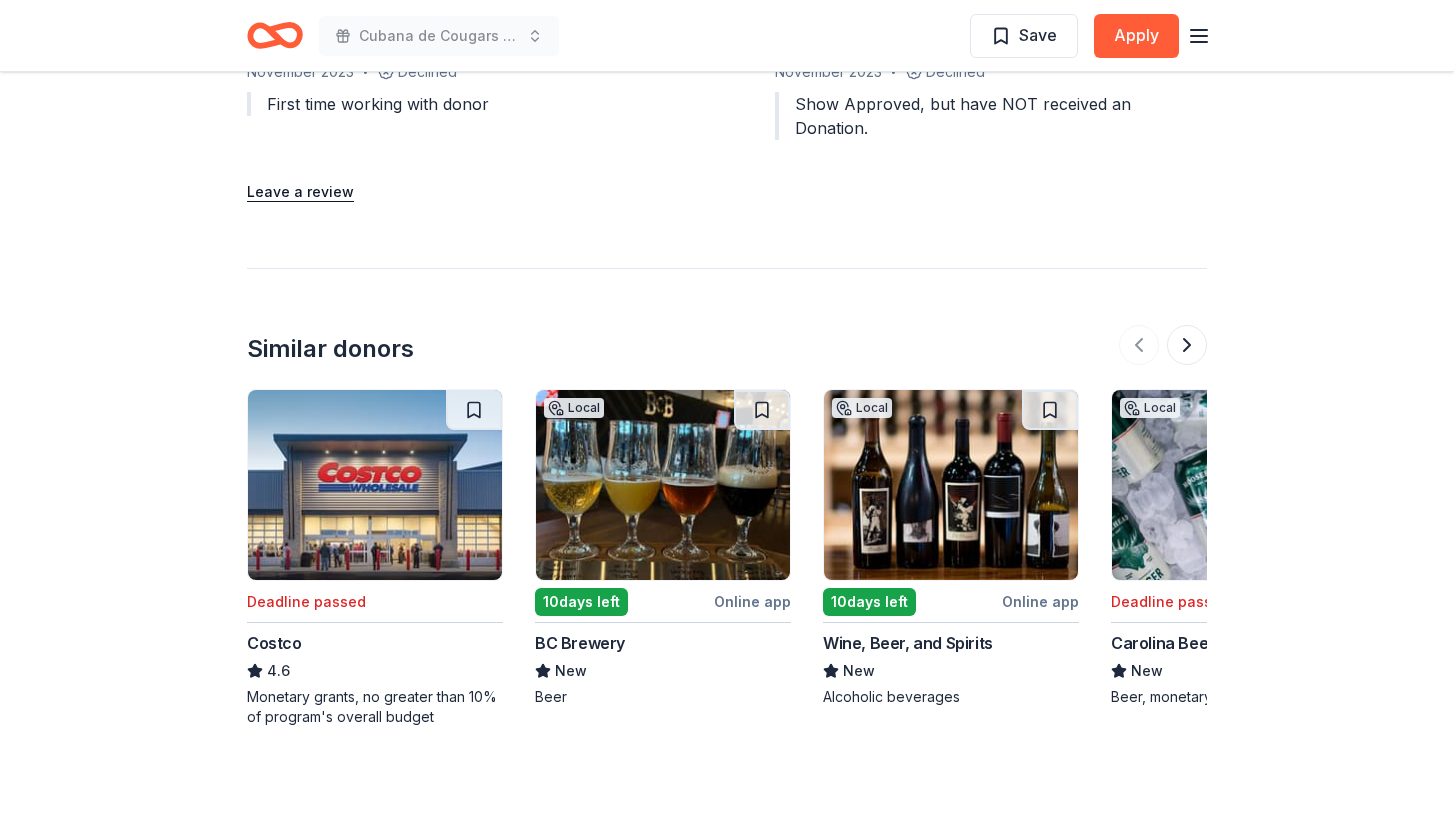scroll, scrollTop: 2209, scrollLeft: 0, axis: vertical 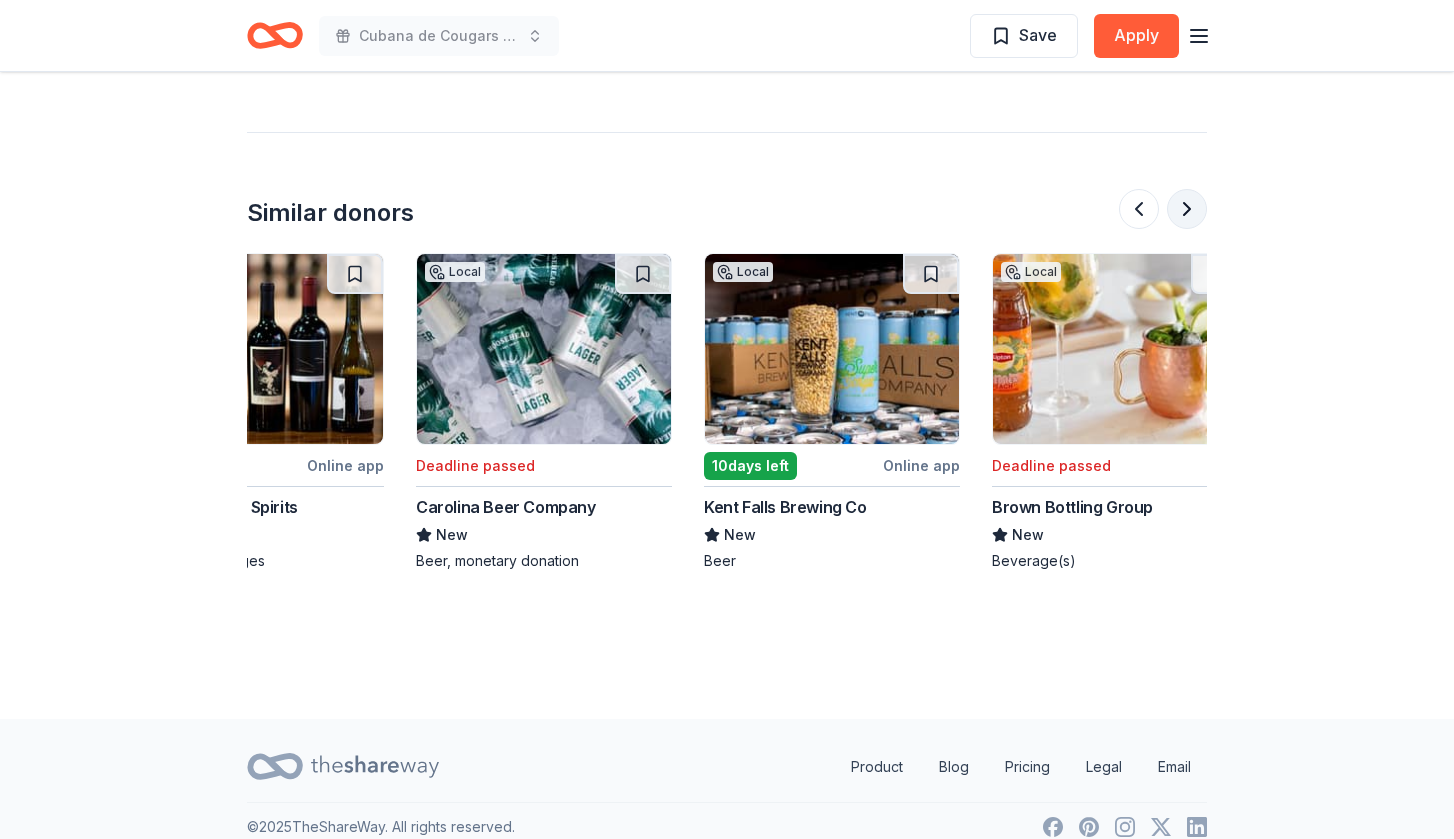 click at bounding box center (1187, 209) 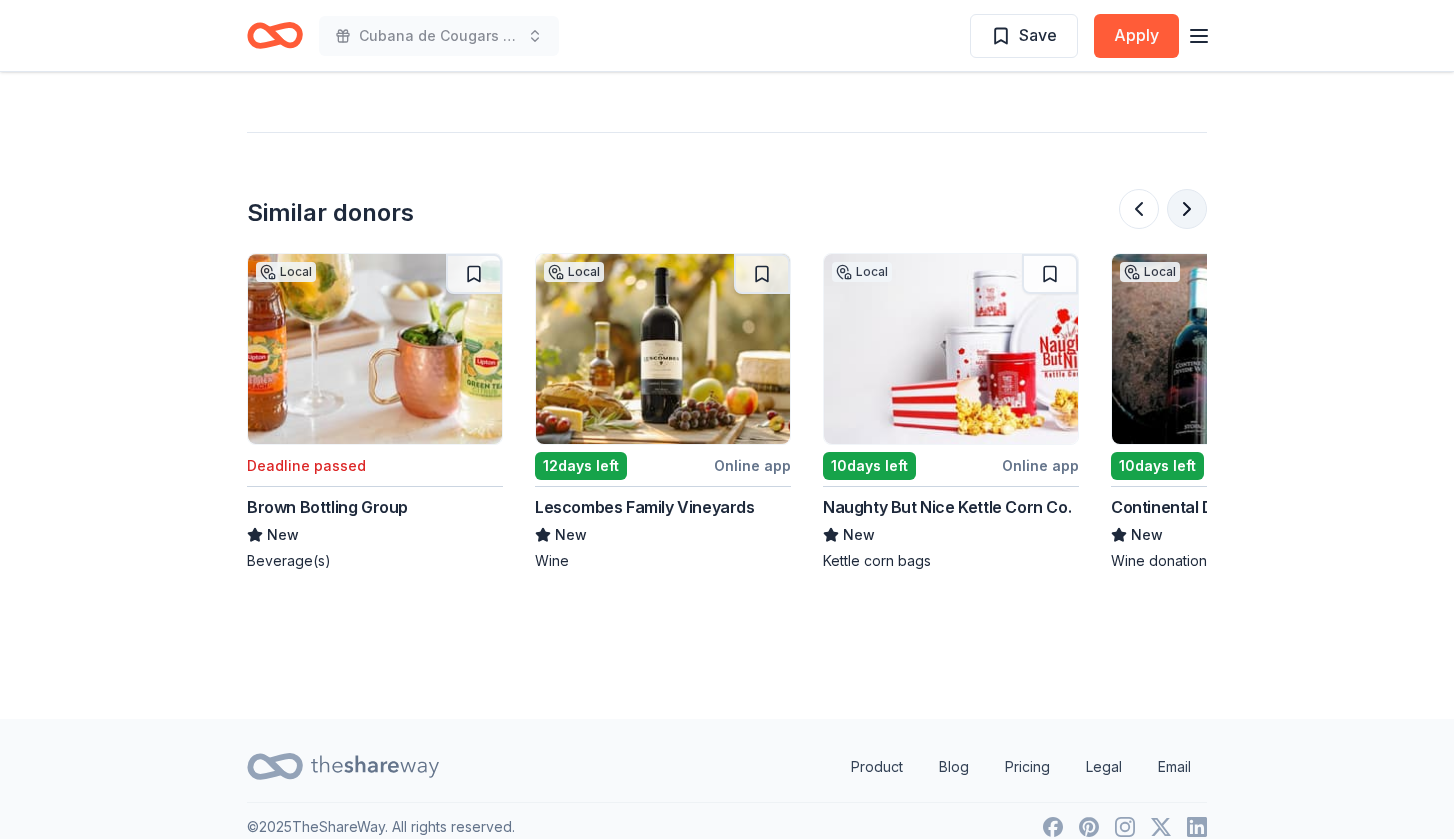 click at bounding box center [1187, 209] 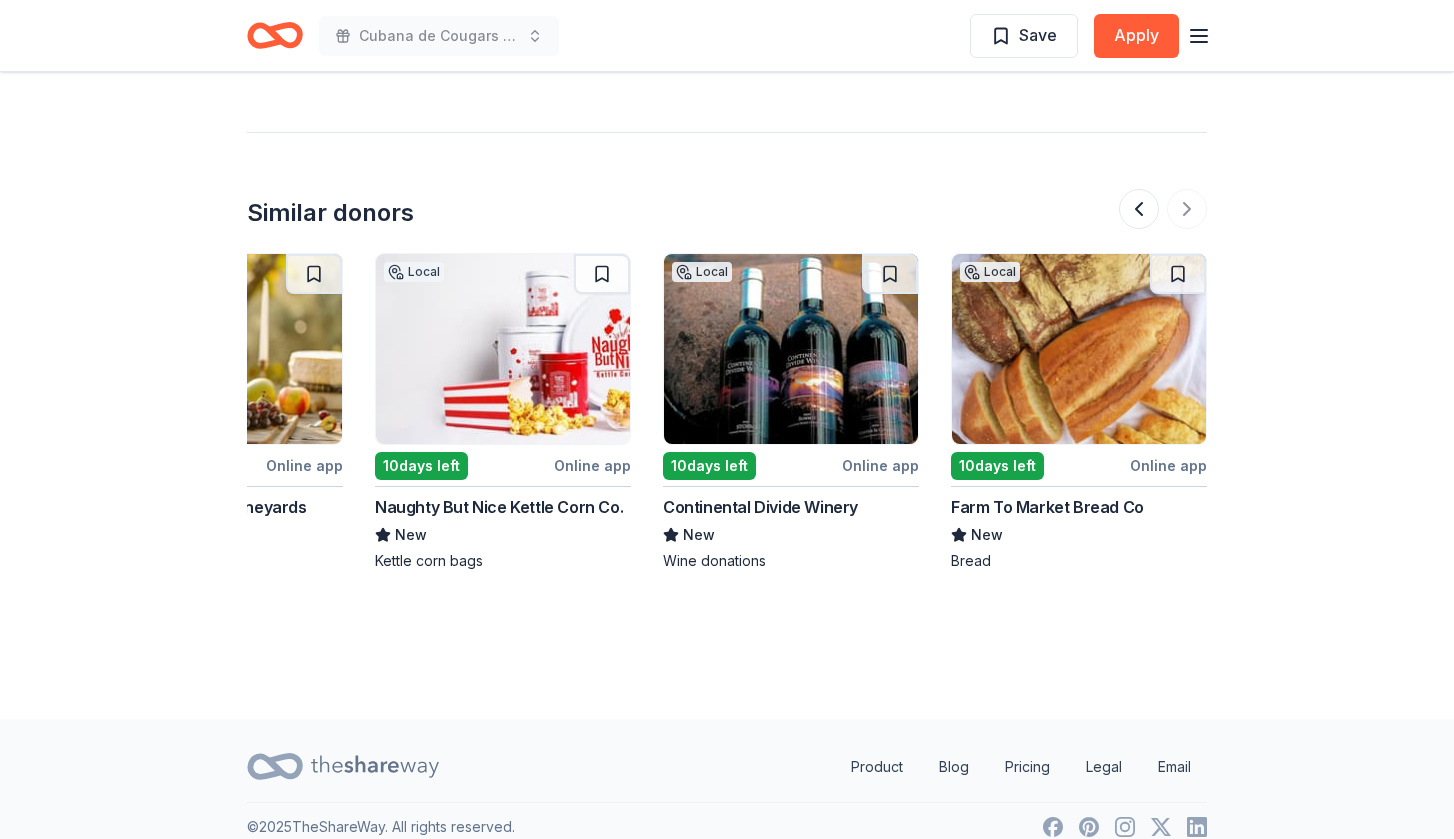 click at bounding box center [1163, 209] 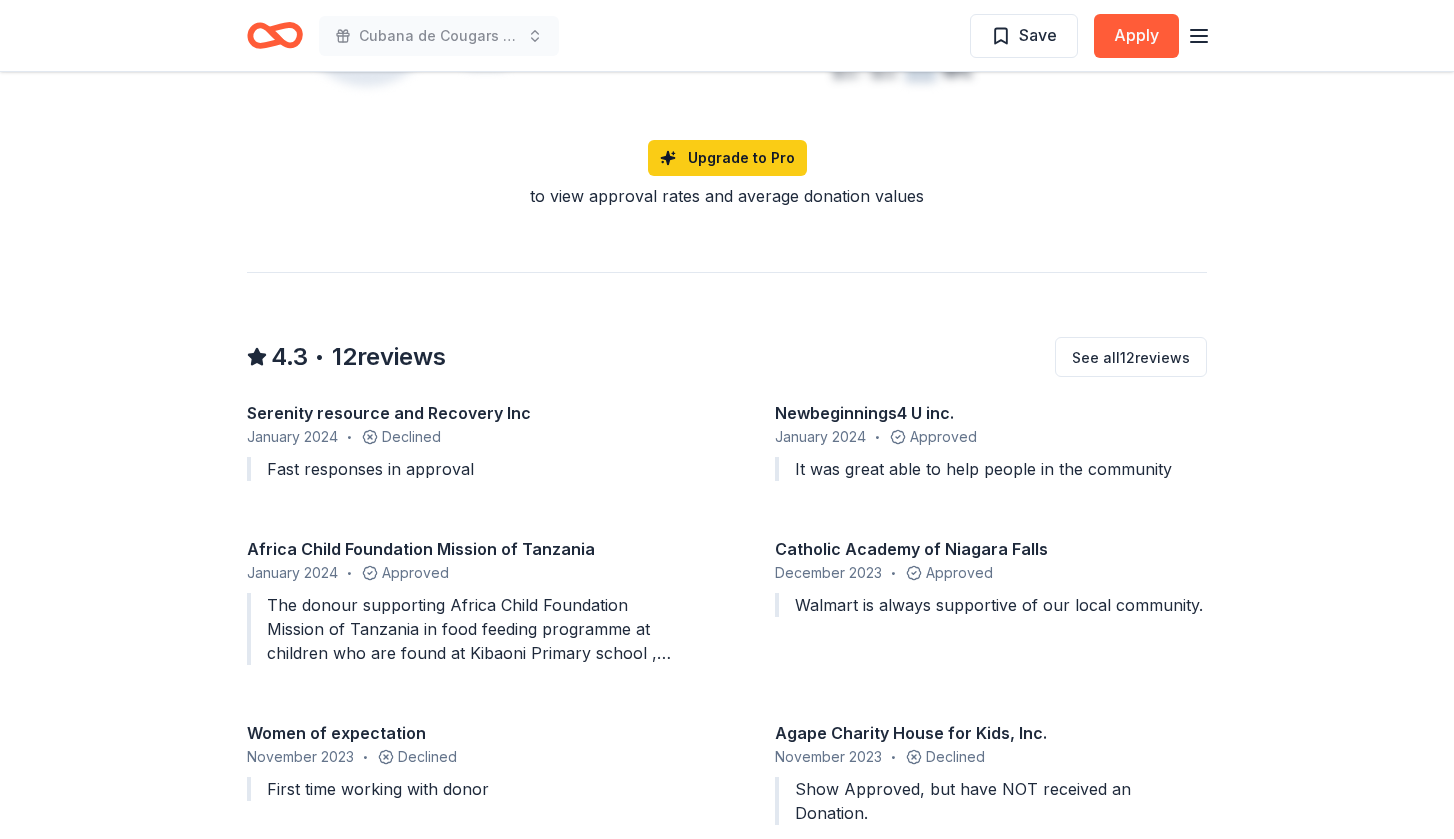 scroll, scrollTop: 1131, scrollLeft: 0, axis: vertical 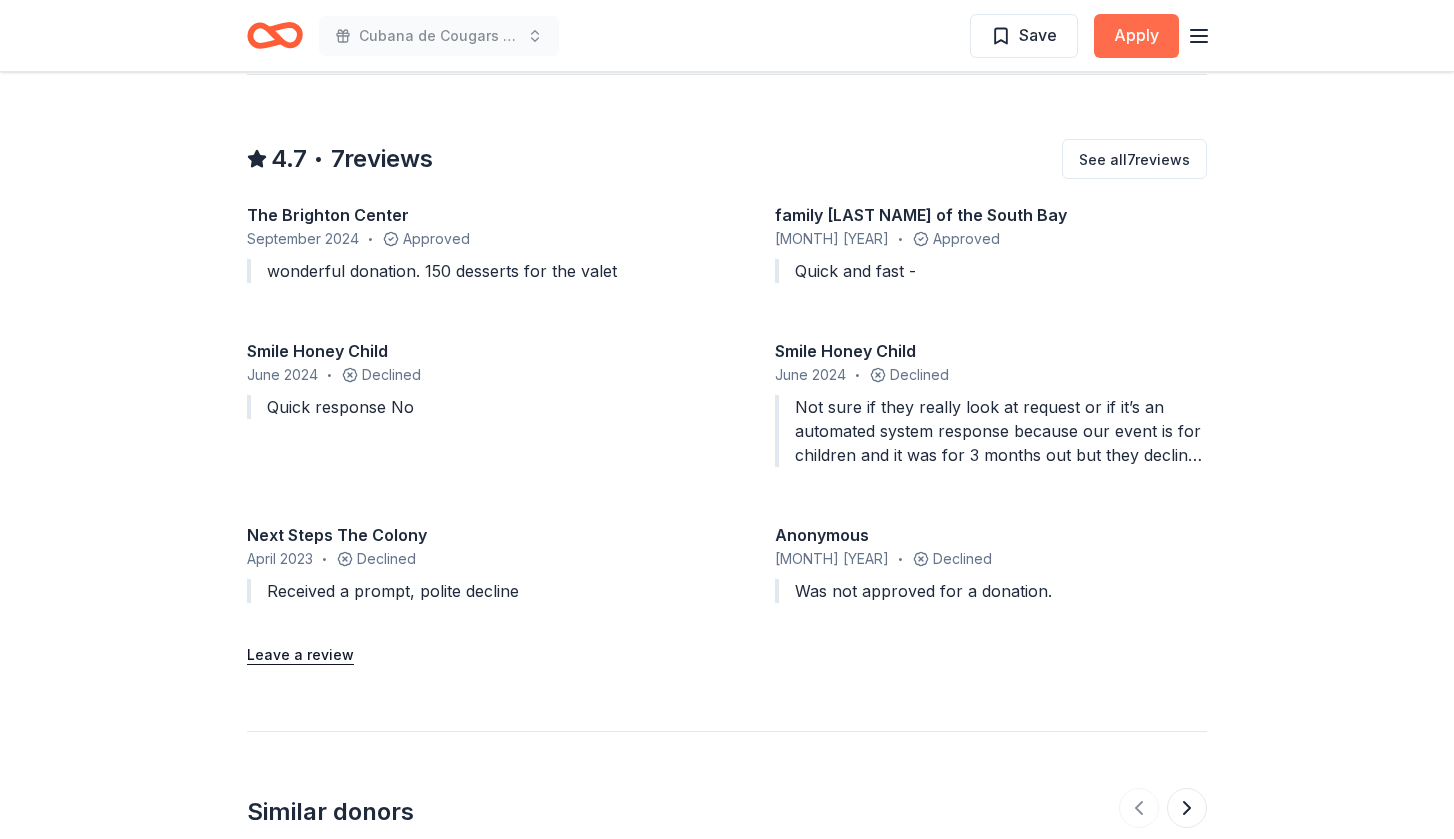 click on "Apply" at bounding box center [1136, 36] 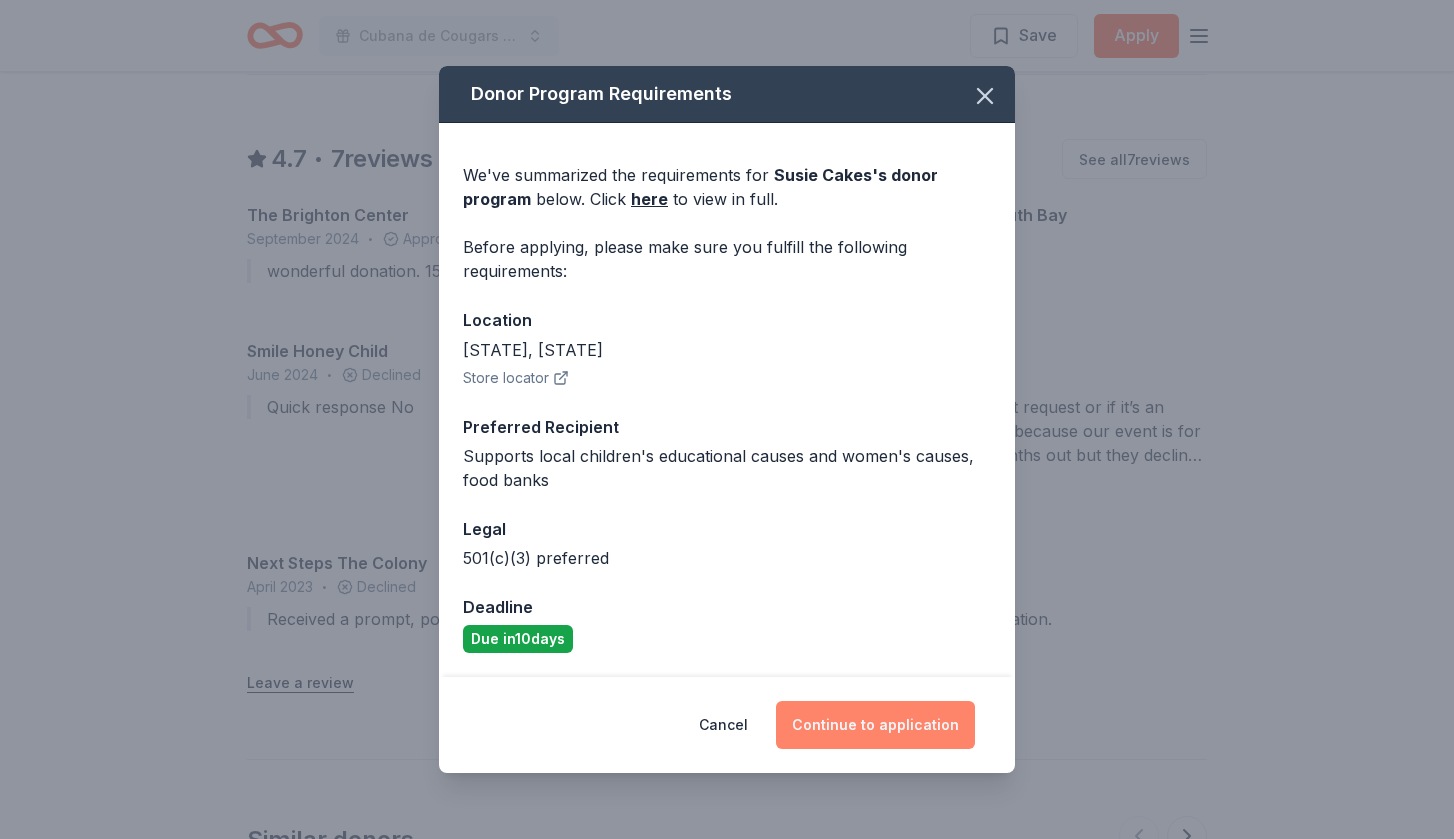 click on "Continue to application" at bounding box center (875, 725) 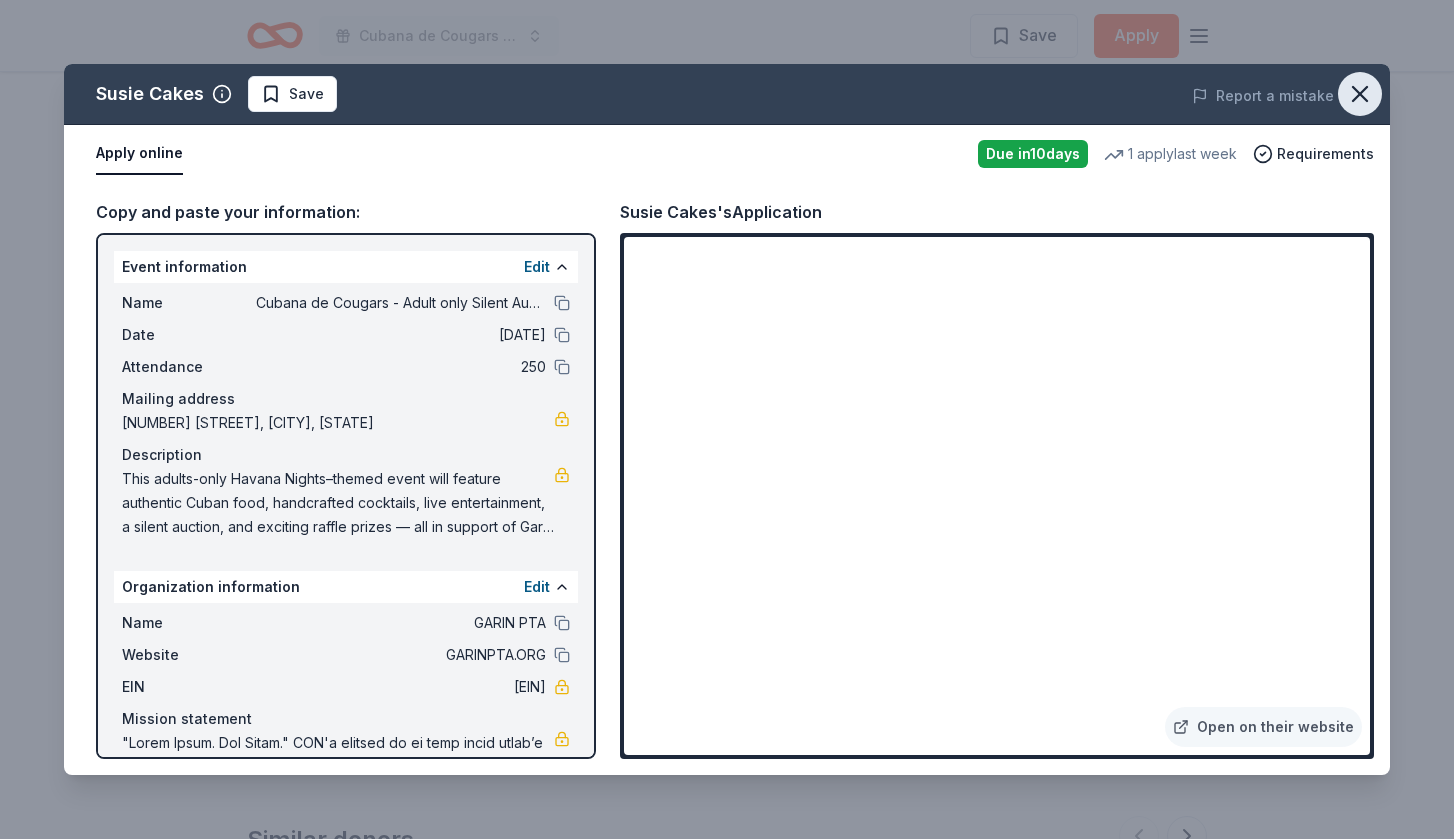 click 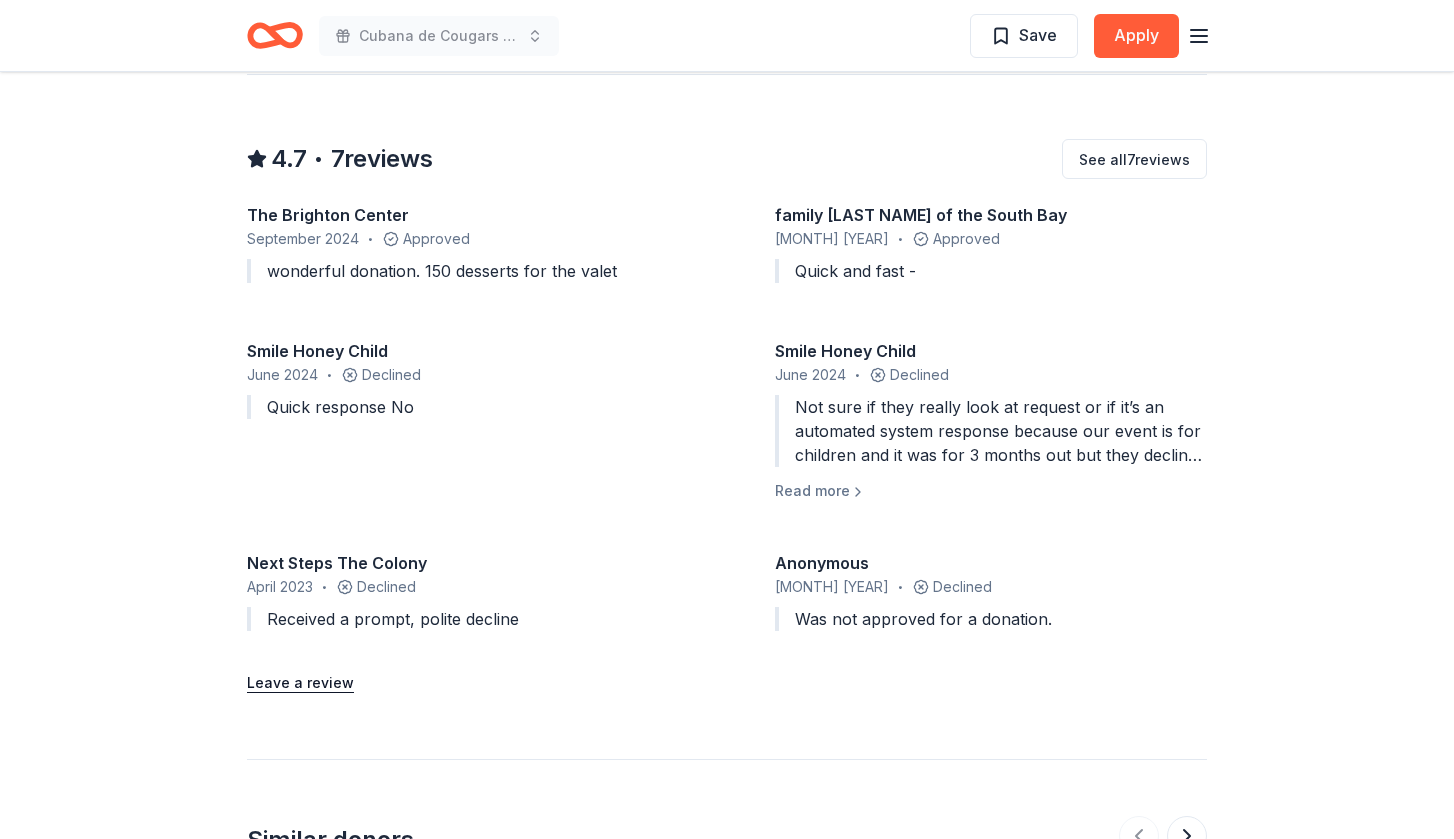 click 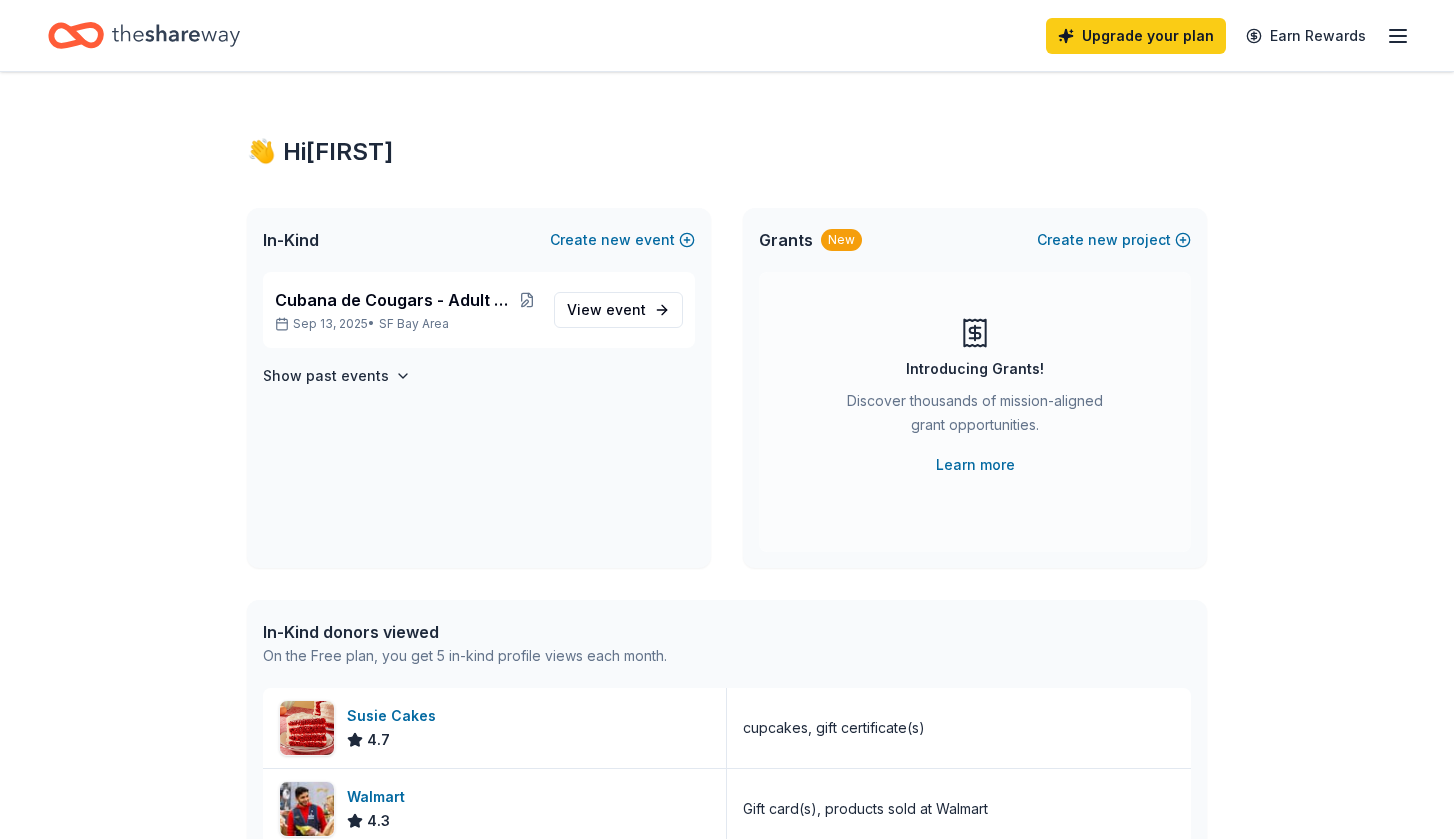 scroll, scrollTop: 0, scrollLeft: 0, axis: both 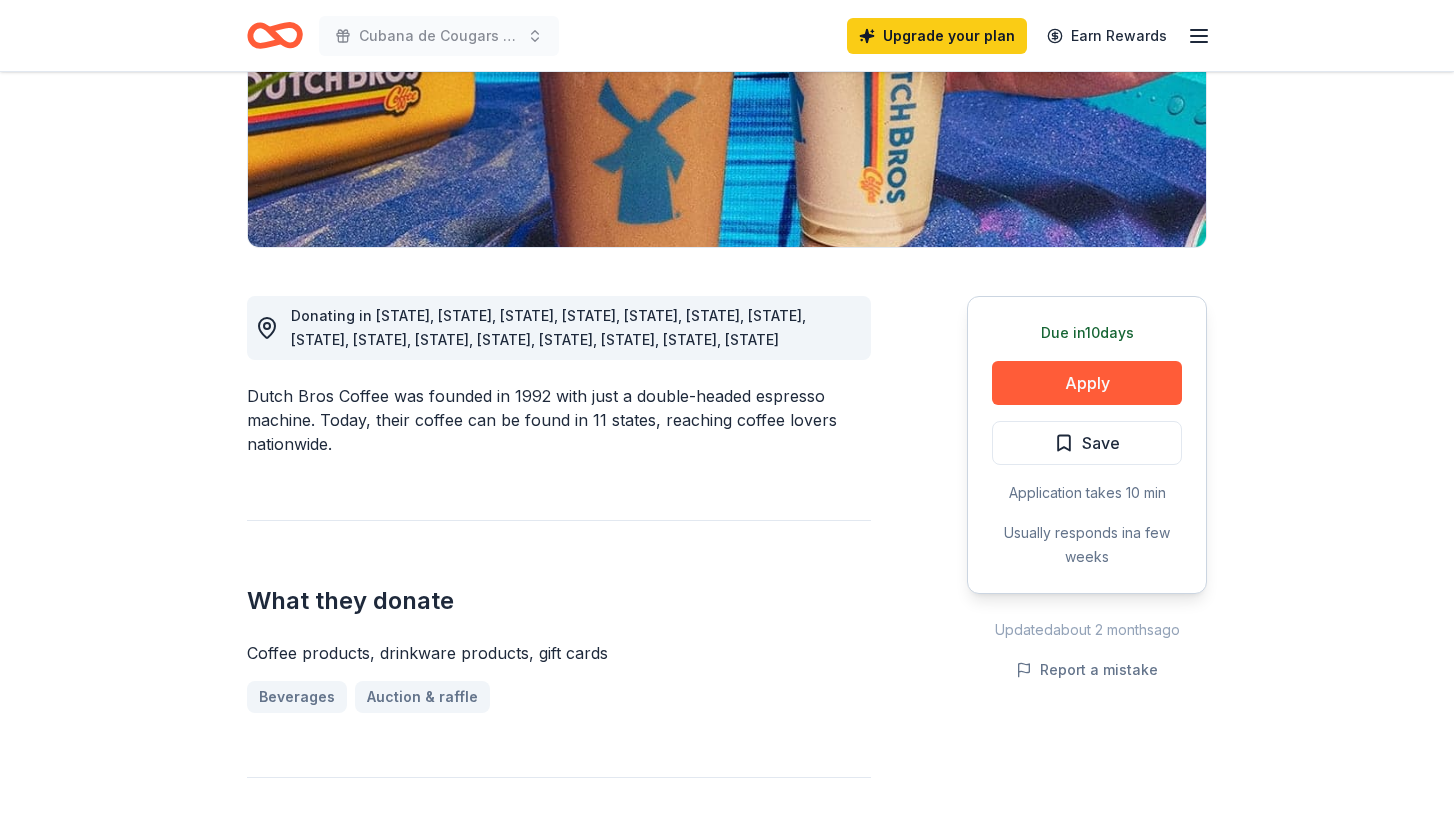 click on "Due in  [NUMBER]  days Apply Save Application takes [NUMBER] min Usually responds in  a few weeks" at bounding box center [1087, 445] 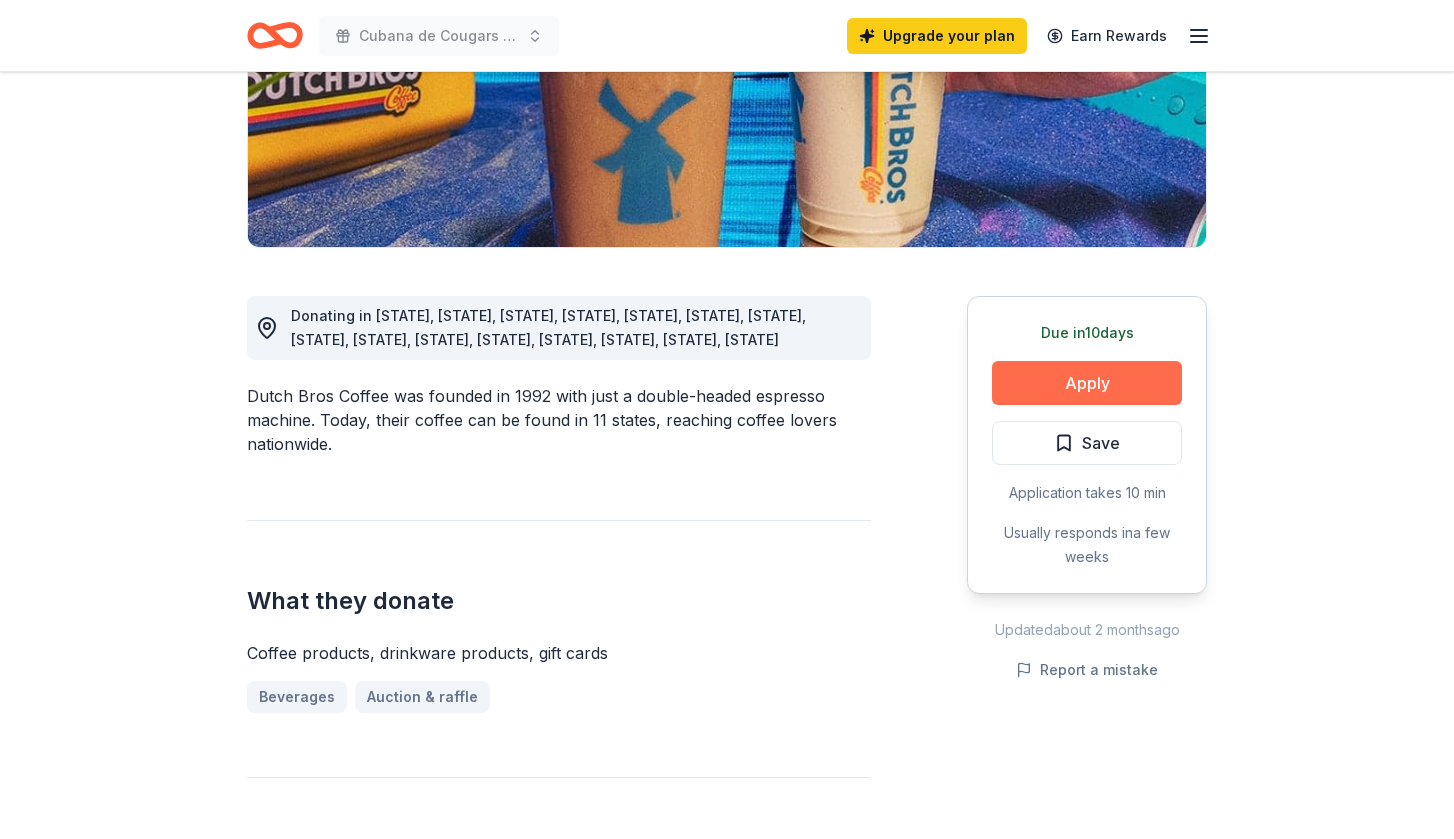 click on "Apply" at bounding box center [1087, 383] 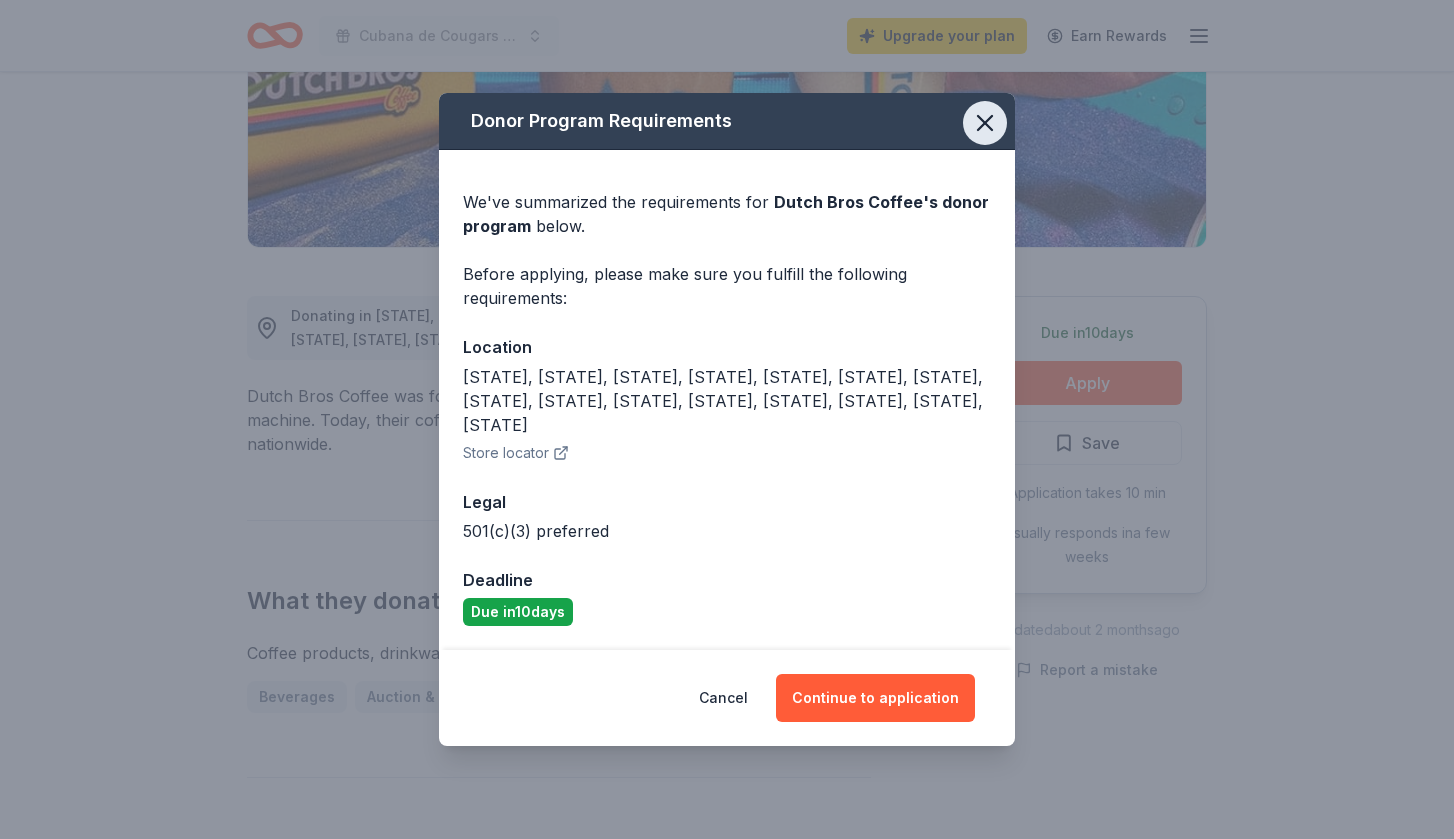 click 